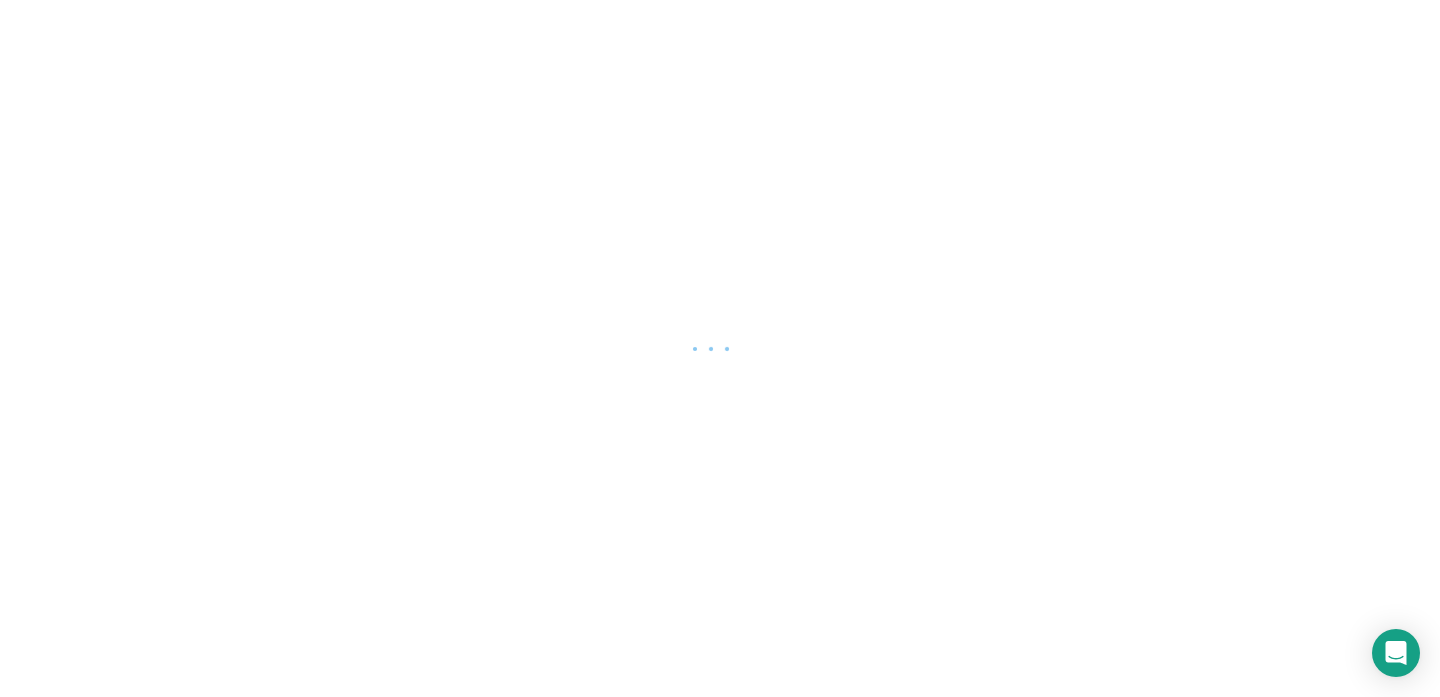 scroll, scrollTop: 0, scrollLeft: 0, axis: both 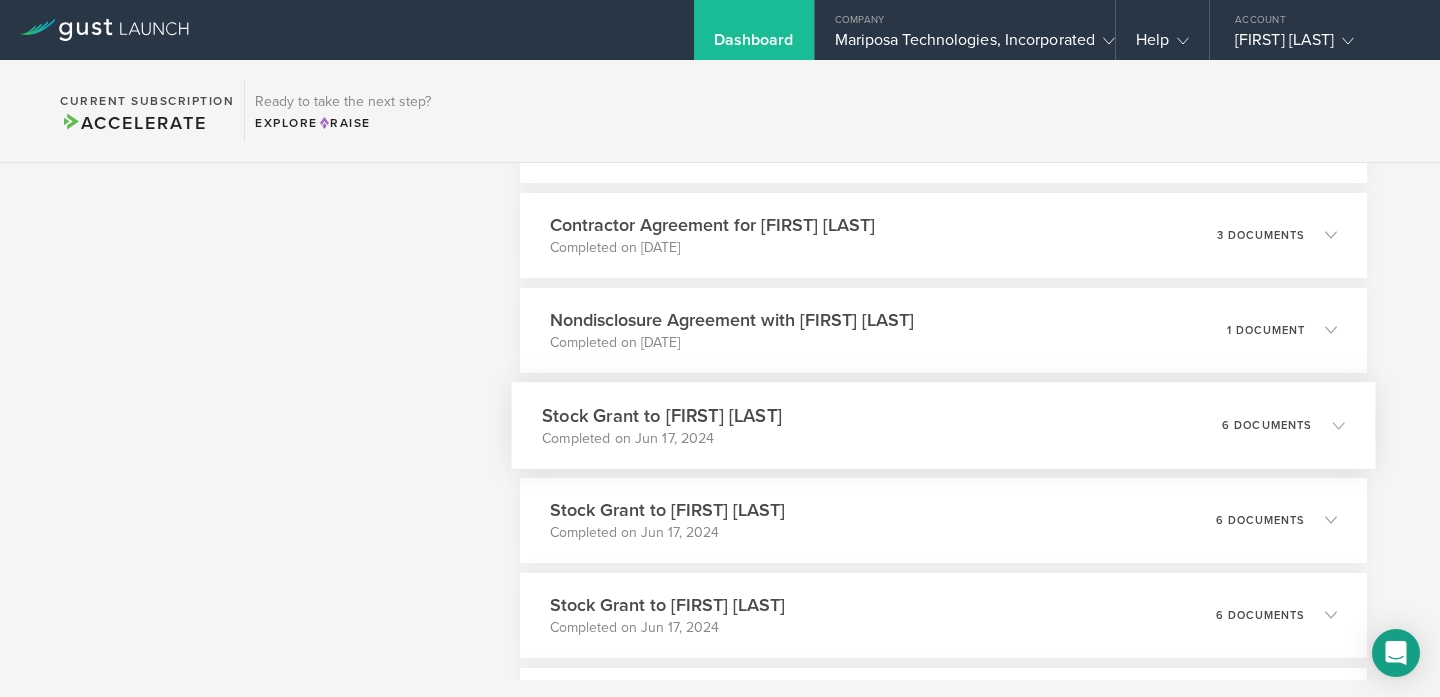 click on "Completed on Jun 17, 2024" at bounding box center (662, 438) 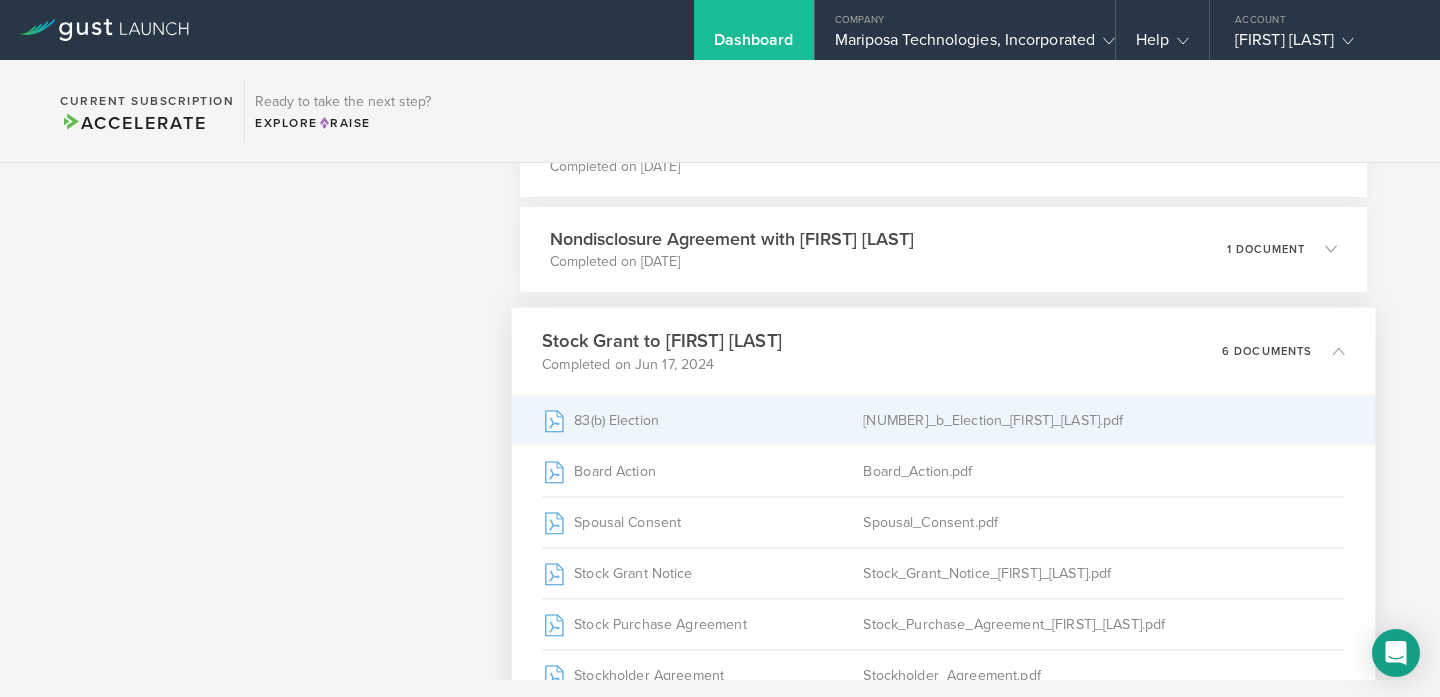 scroll, scrollTop: 2727, scrollLeft: 0, axis: vertical 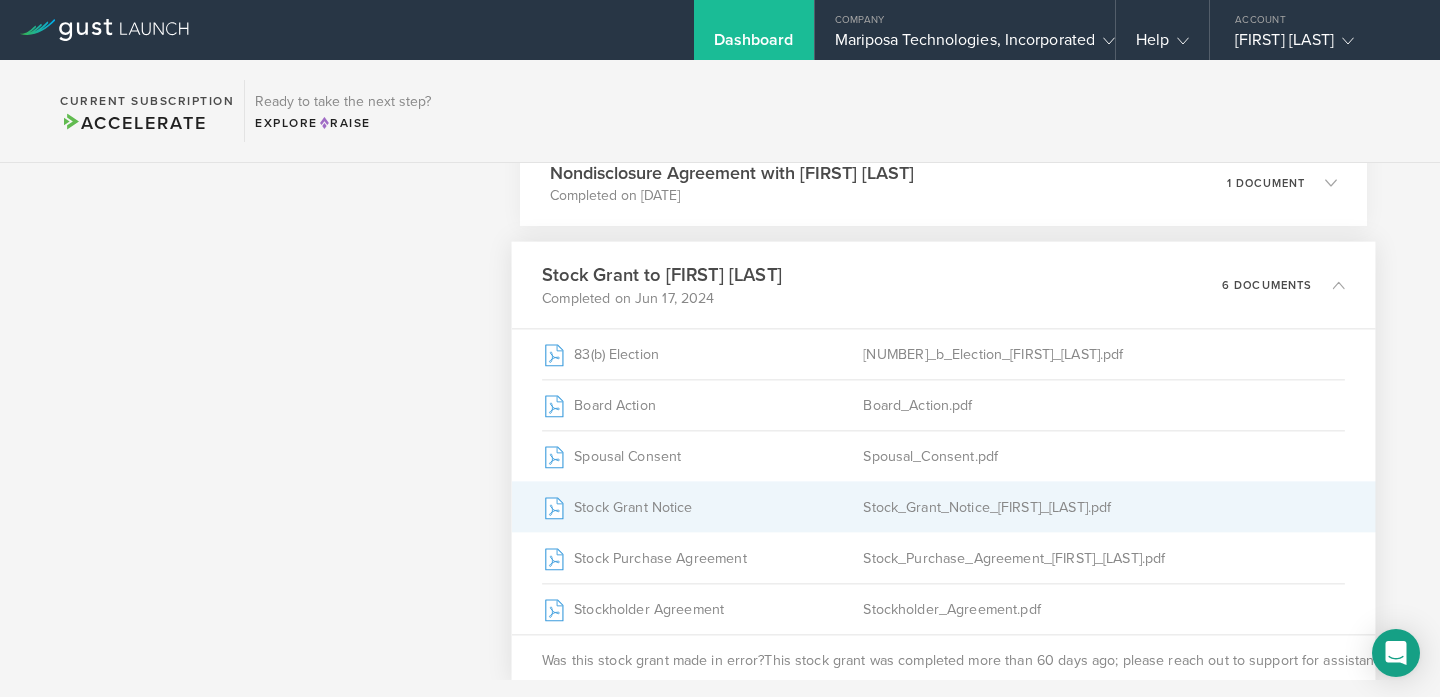 click on "Stock_Grant_Notice_[FIRST]_[LAST].pdf" at bounding box center (1104, 507) 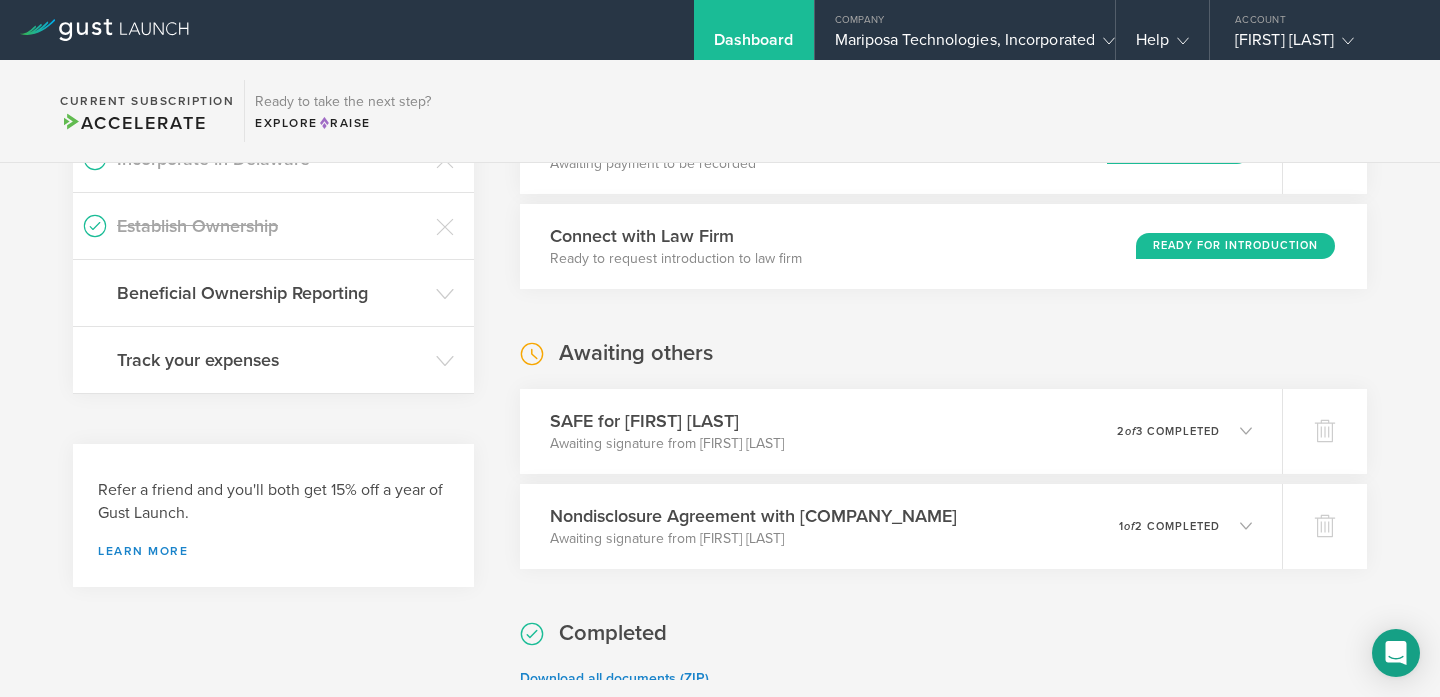 scroll, scrollTop: 0, scrollLeft: 0, axis: both 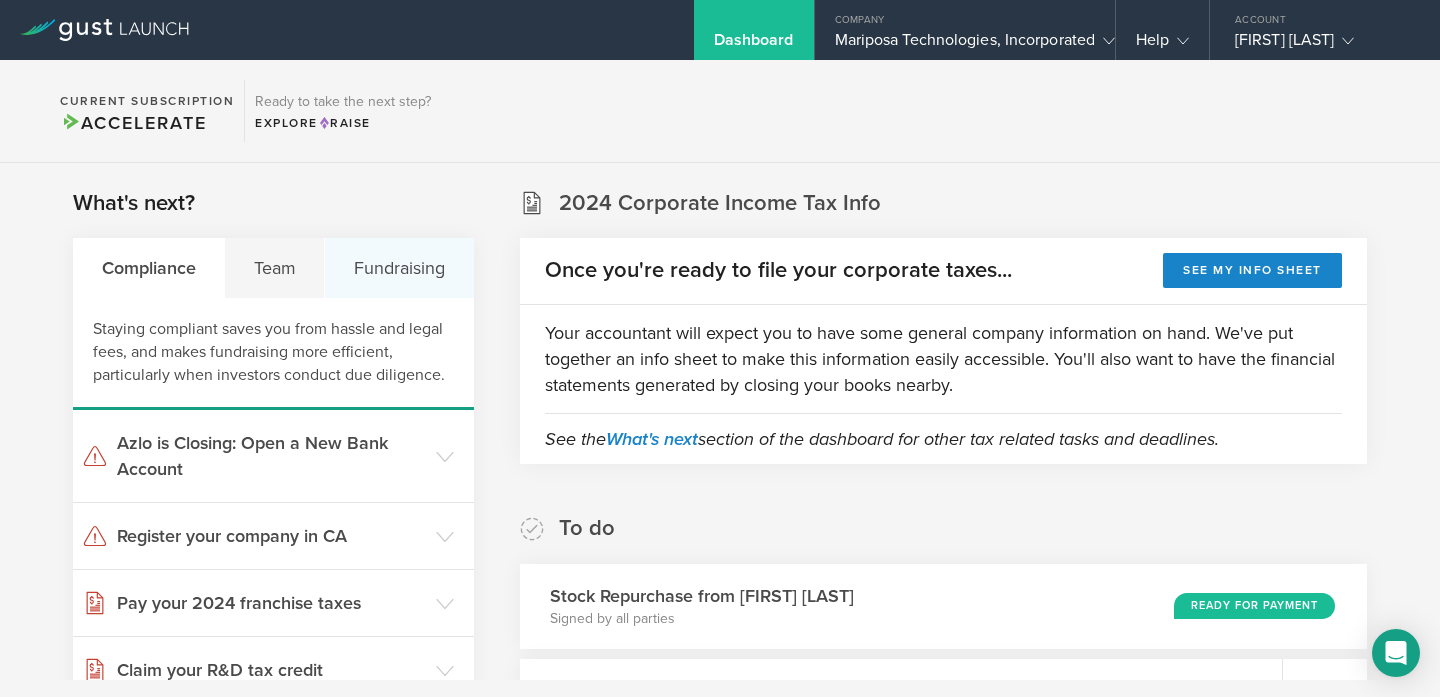click on "Fundraising" at bounding box center [399, 268] 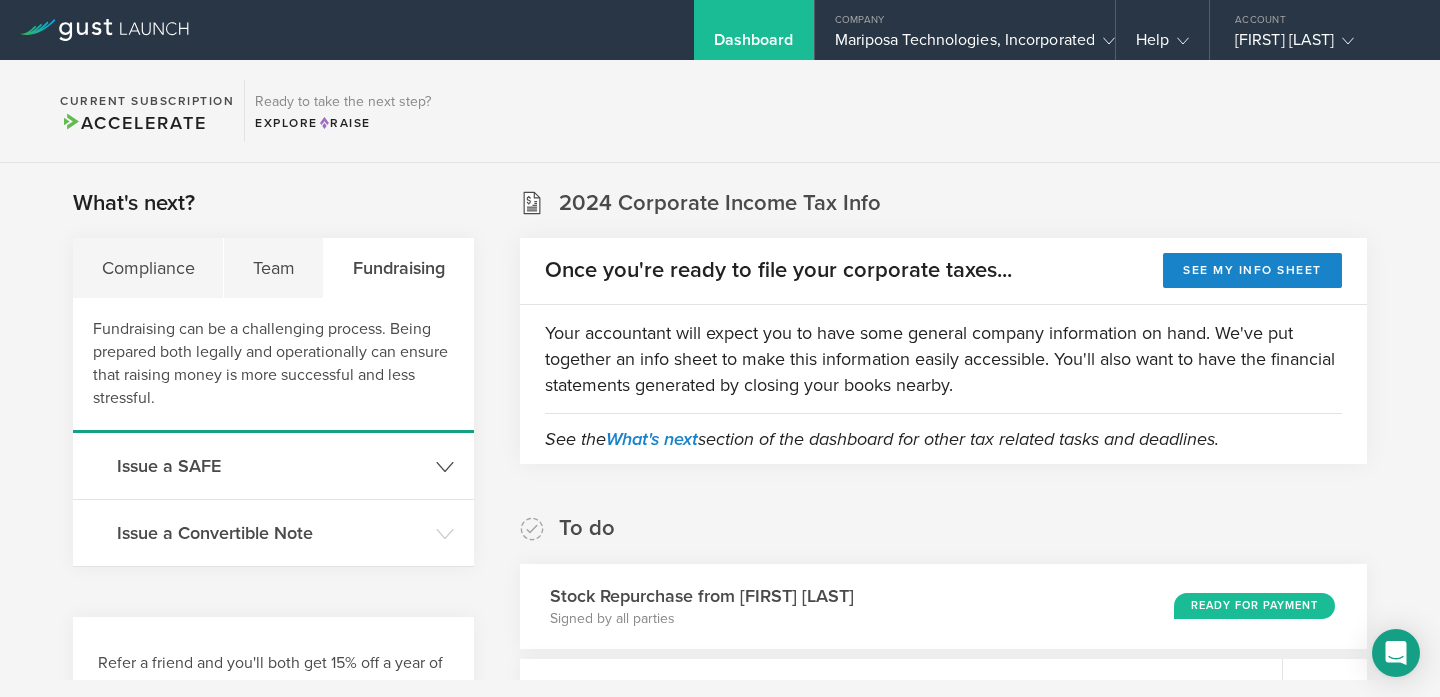 click on "Issue a SAFE" 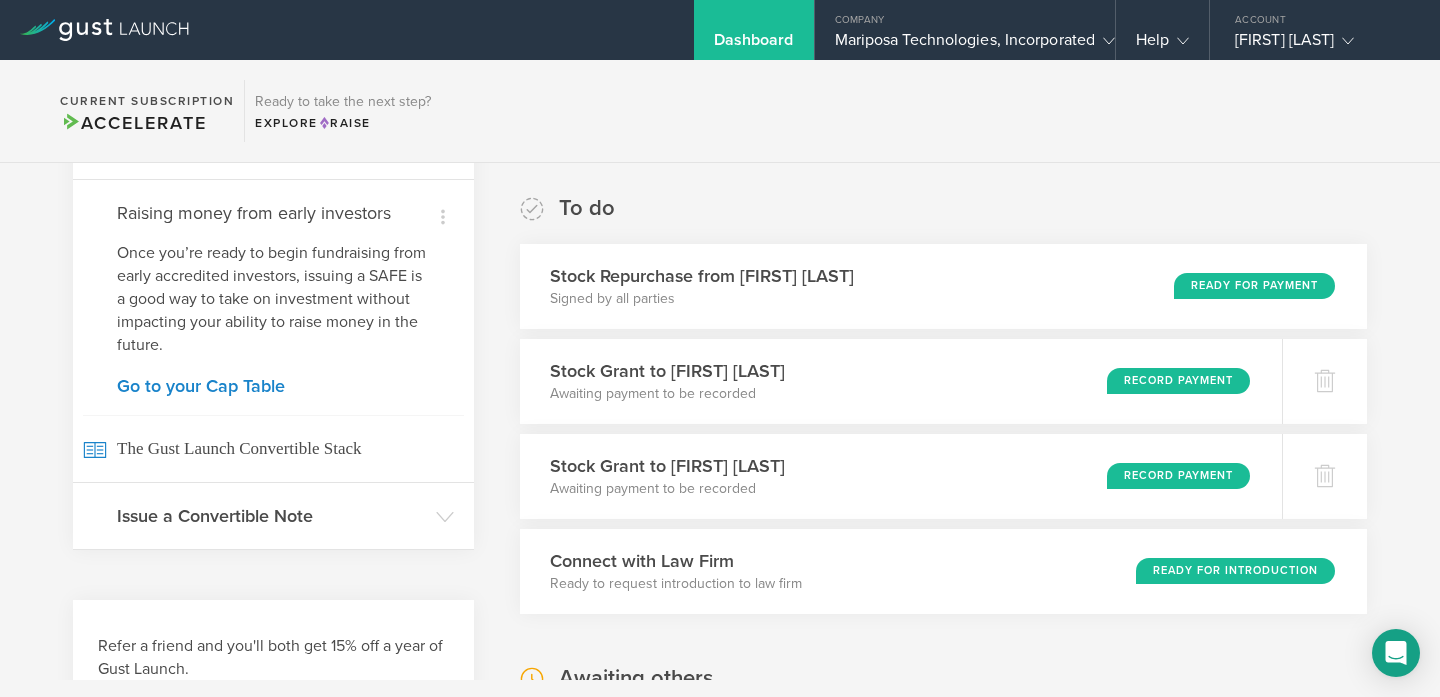 scroll, scrollTop: 463, scrollLeft: 0, axis: vertical 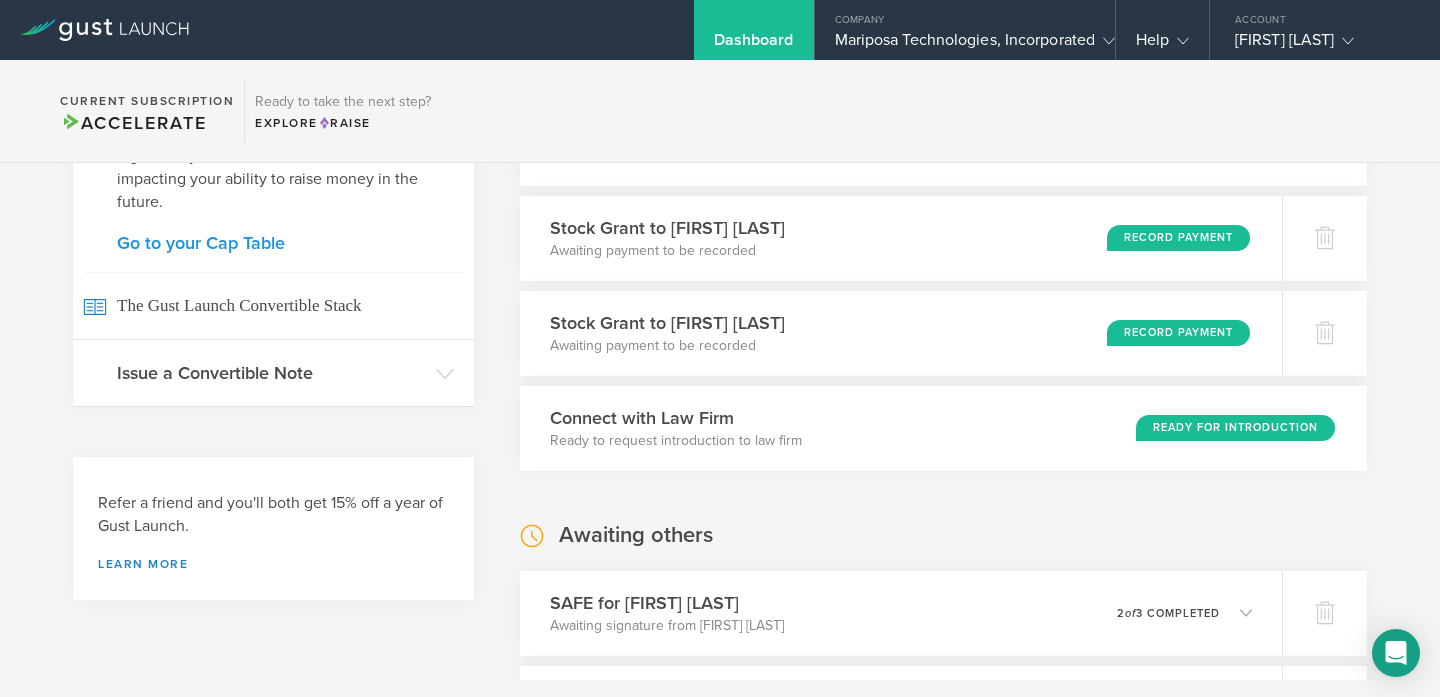 click on "Go to your Cap Table" at bounding box center [273, 243] 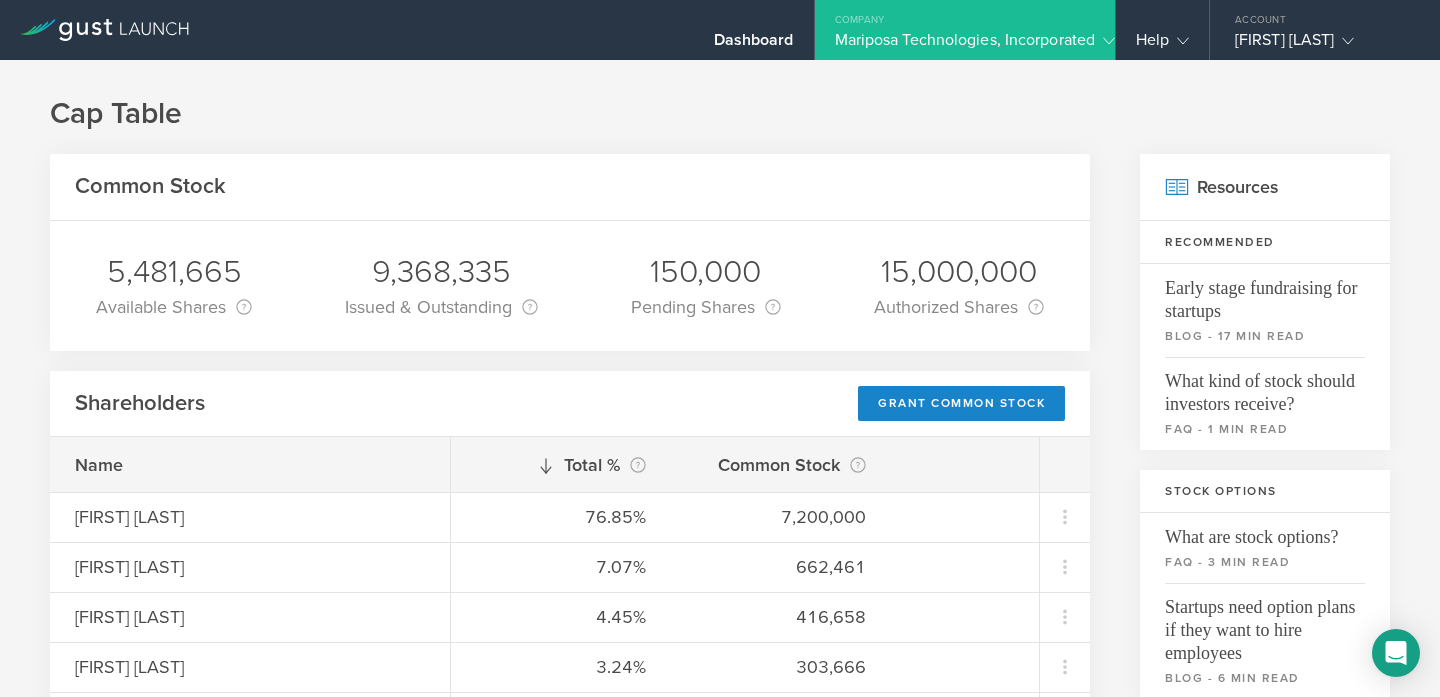 scroll, scrollTop: 0, scrollLeft: 0, axis: both 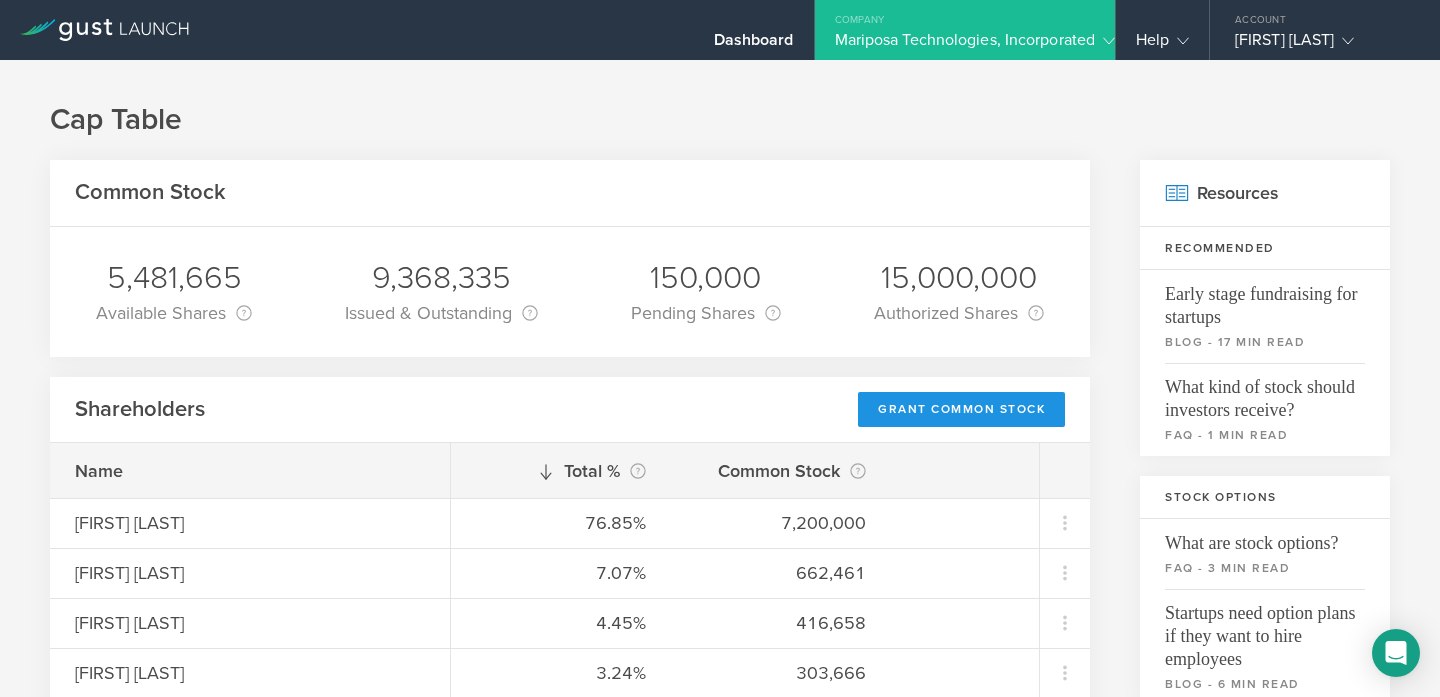 click on "Grant Common Stock" at bounding box center (961, 409) 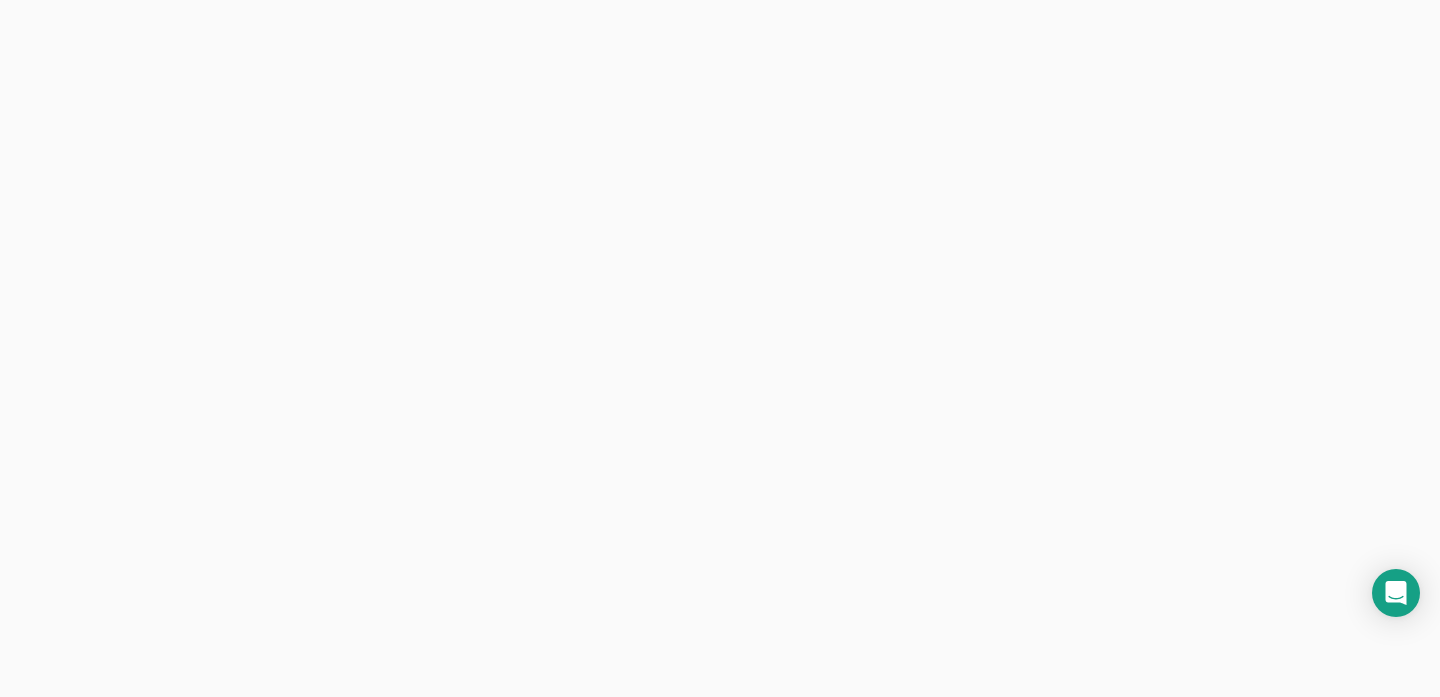 scroll, scrollTop: 0, scrollLeft: 0, axis: both 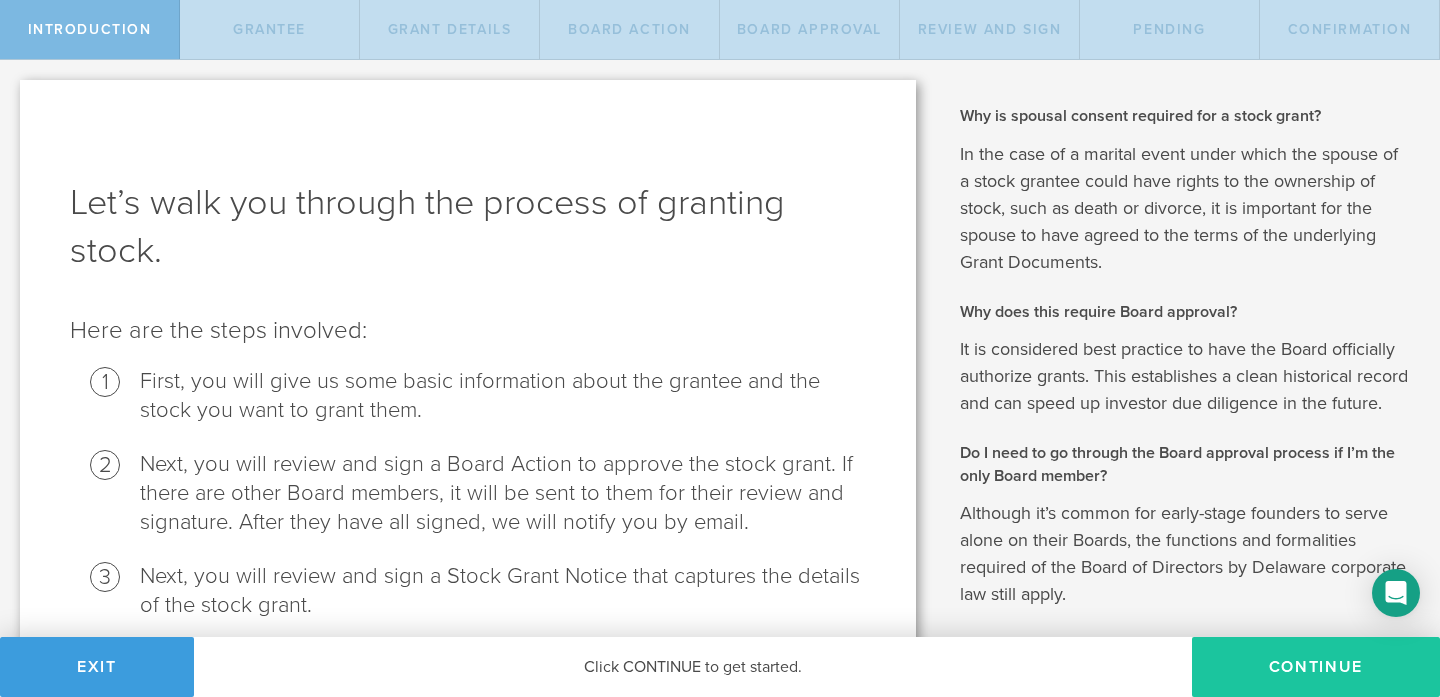 click on "Continue" at bounding box center (1316, 667) 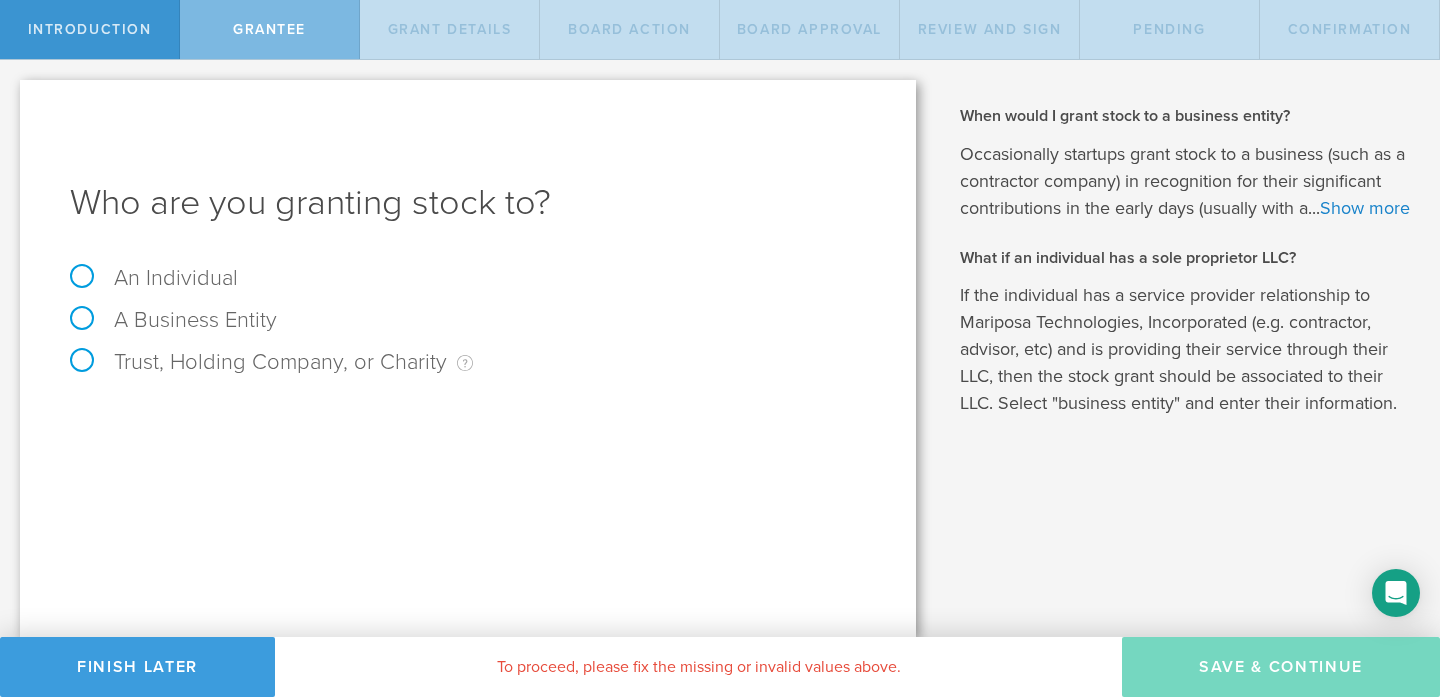 click on "An Individual" at bounding box center [154, 278] 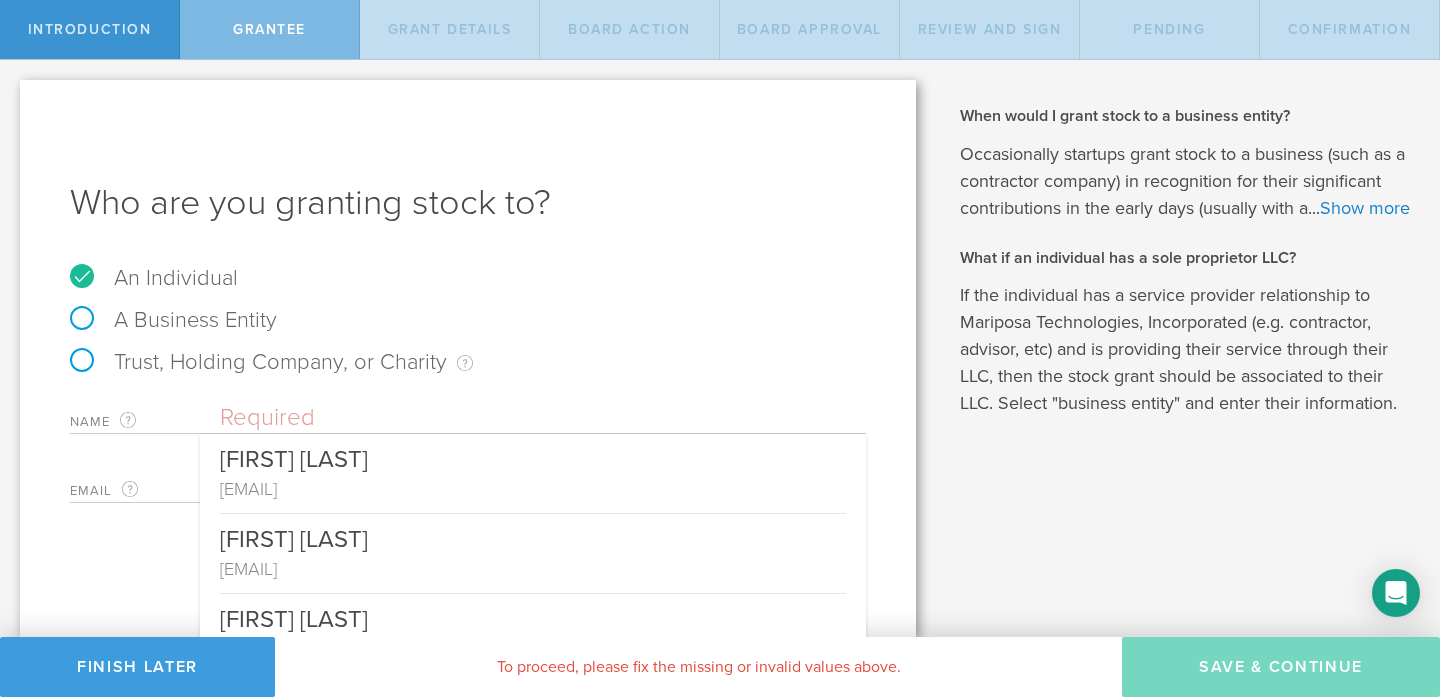 click at bounding box center [543, 418] 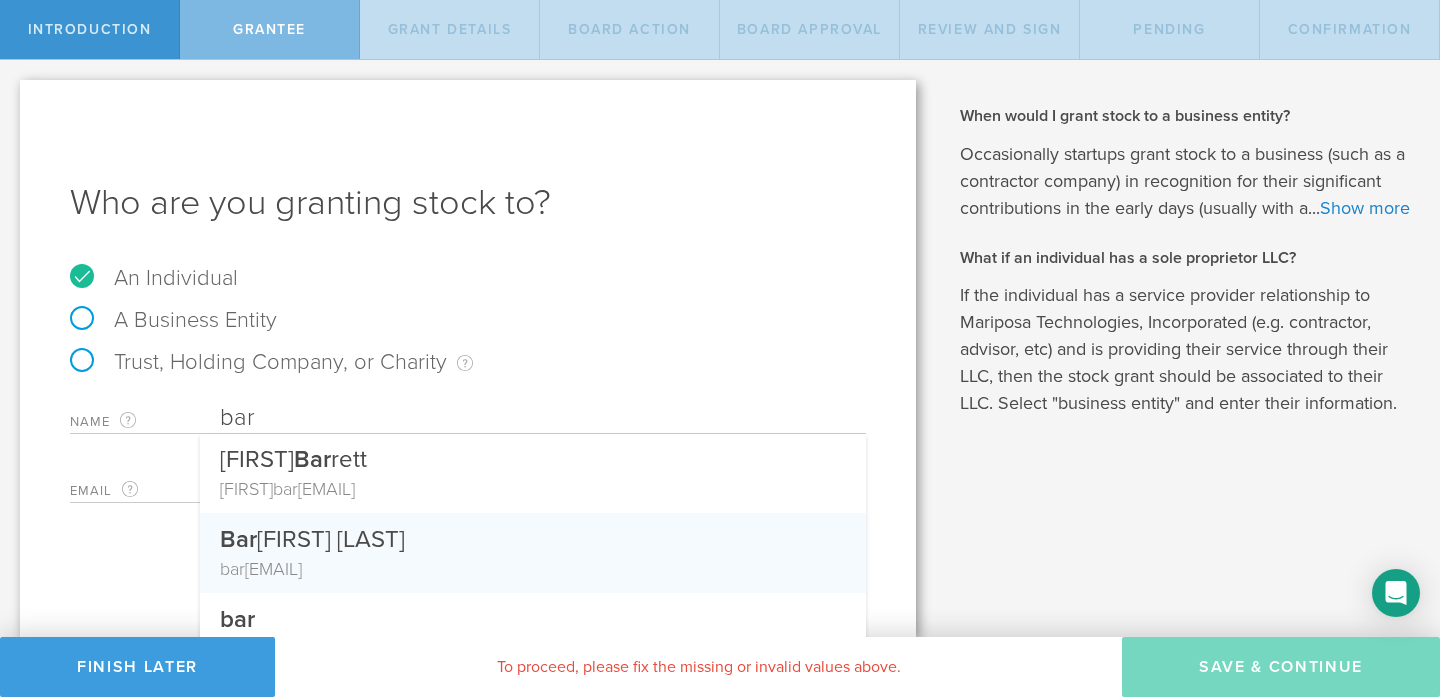 scroll, scrollTop: 36, scrollLeft: 0, axis: vertical 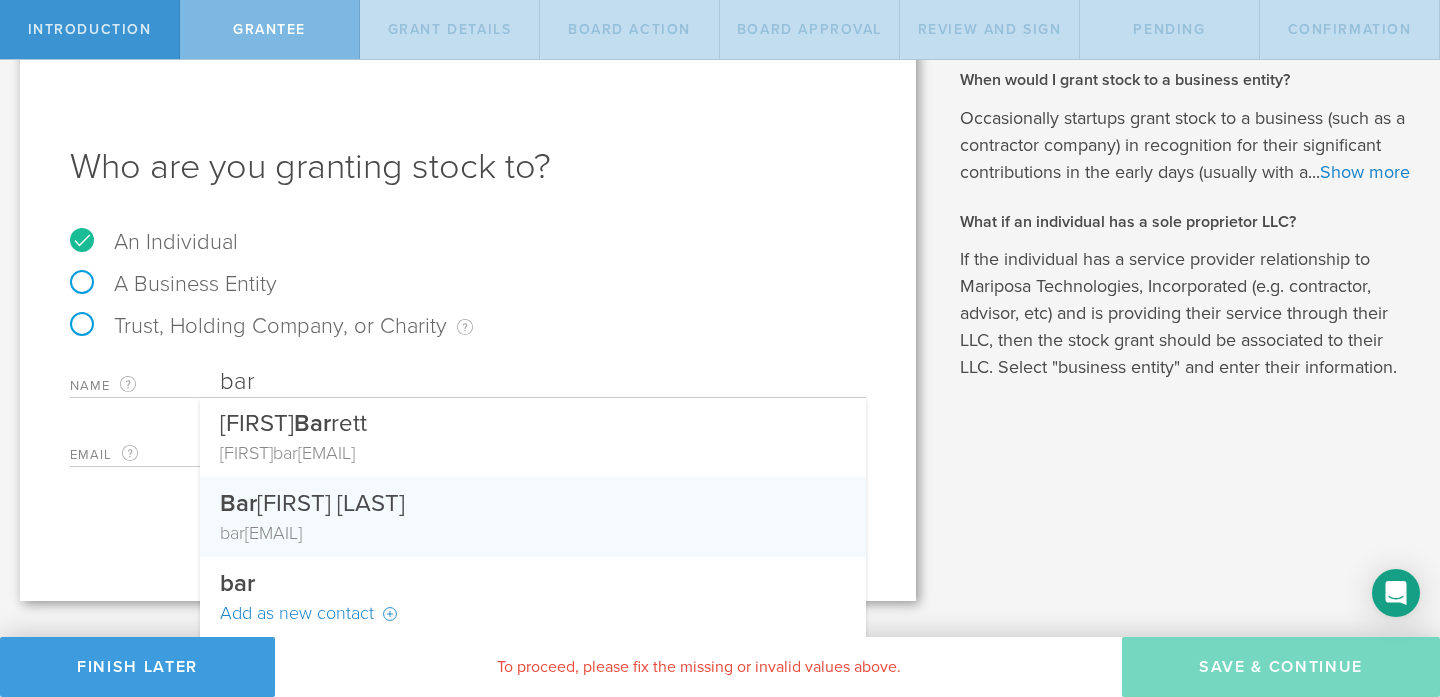 click on "[FIRST] [EMAIL]" at bounding box center [533, 533] 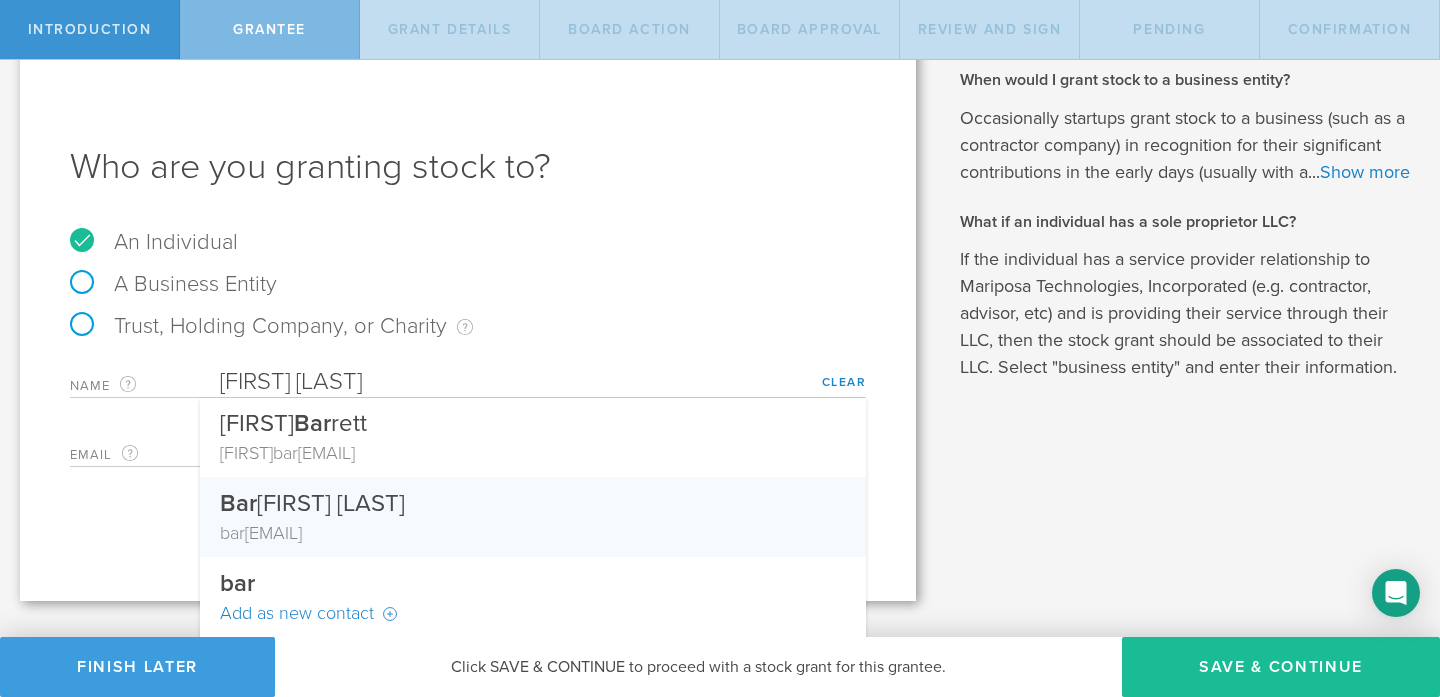 scroll, scrollTop: 0, scrollLeft: 0, axis: both 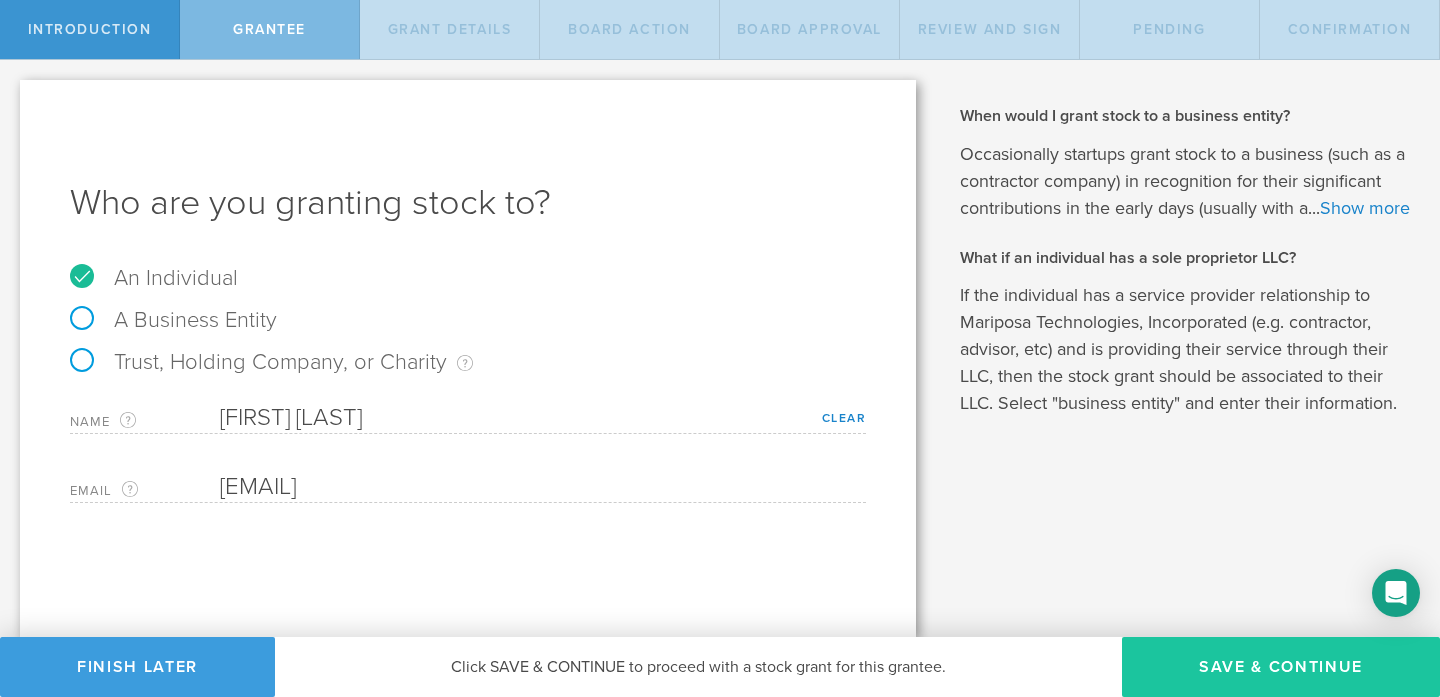 click on "Save & Continue" at bounding box center (1281, 667) 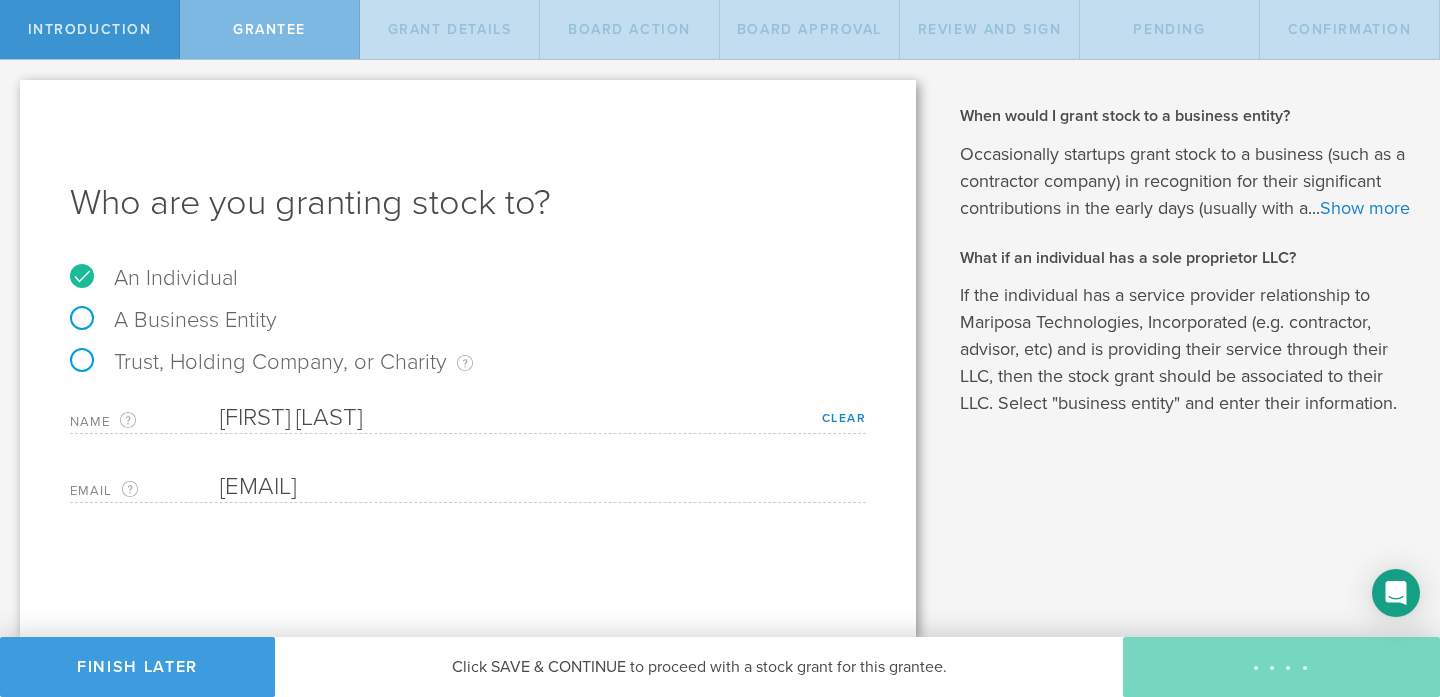 type on "48" 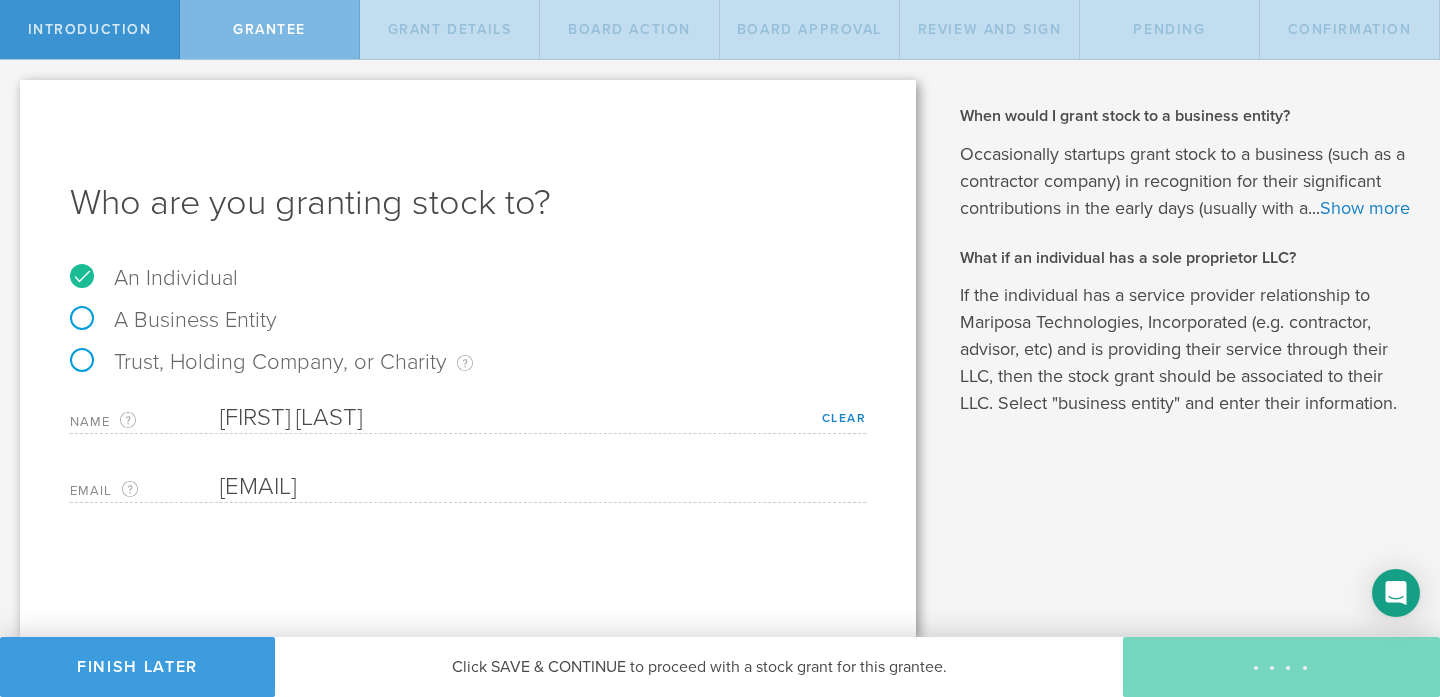 type on "12" 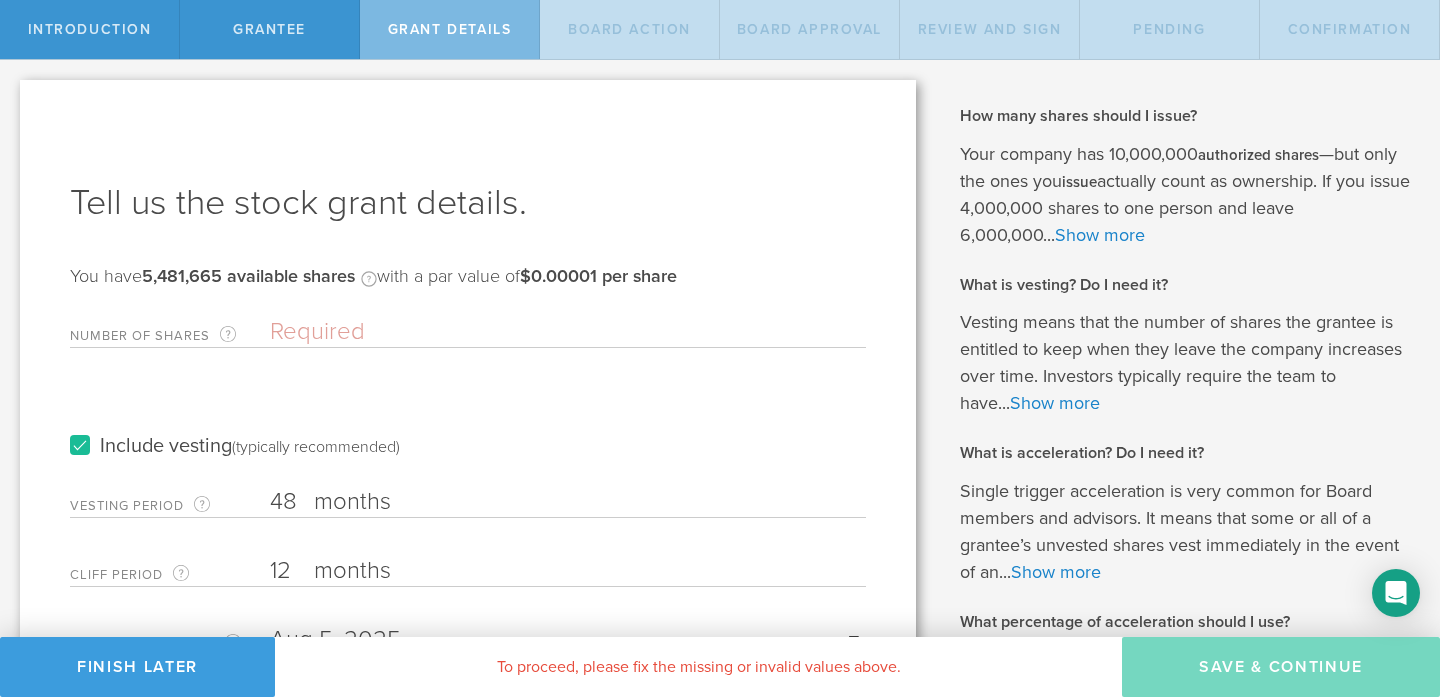 click on "Number of Shares The total amount of stock the company is granting to this recipient." at bounding box center (568, 332) 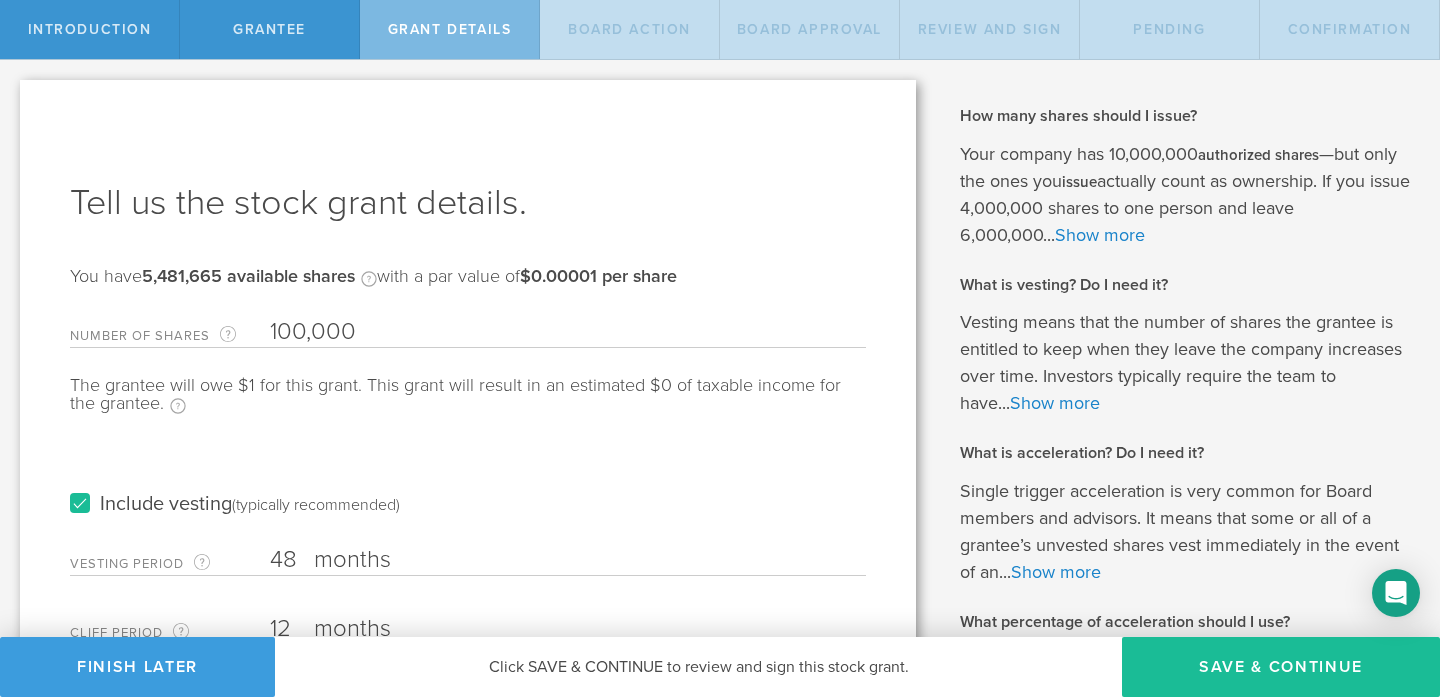 scroll, scrollTop: 1, scrollLeft: 0, axis: vertical 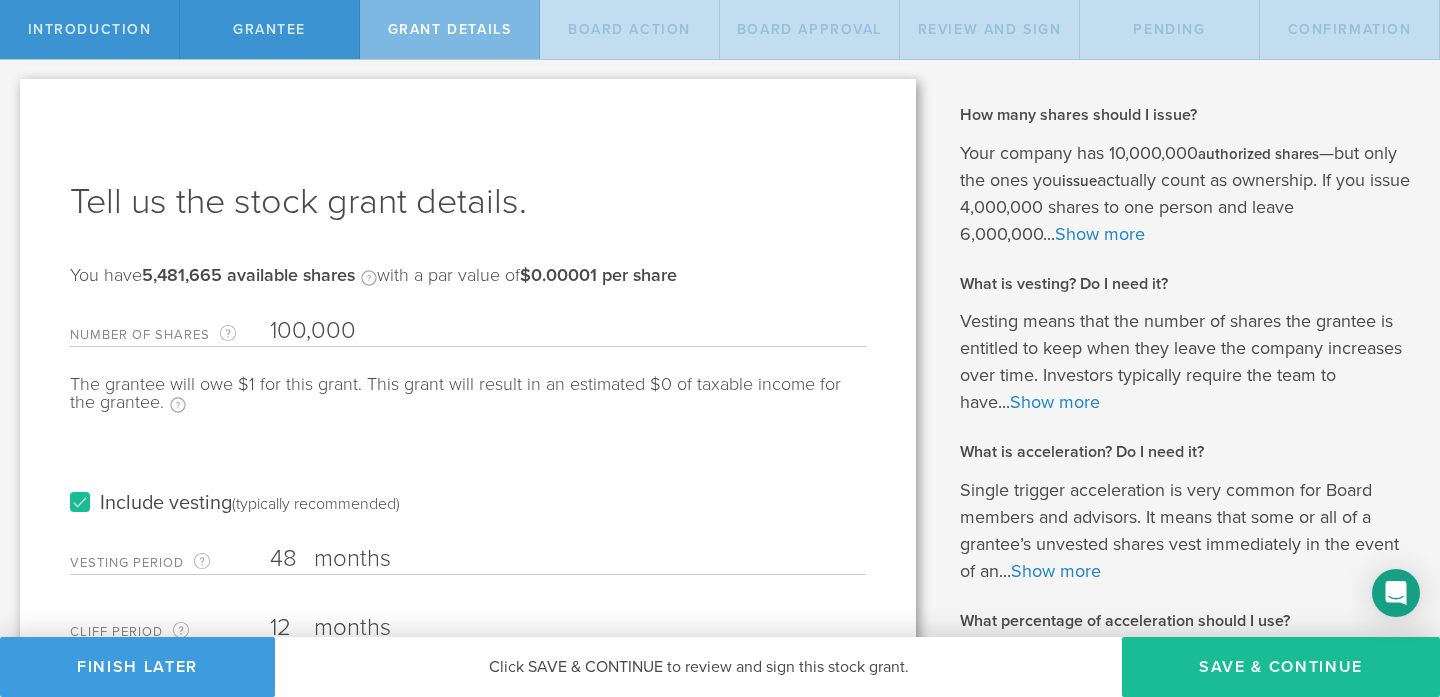 type on "100,000" 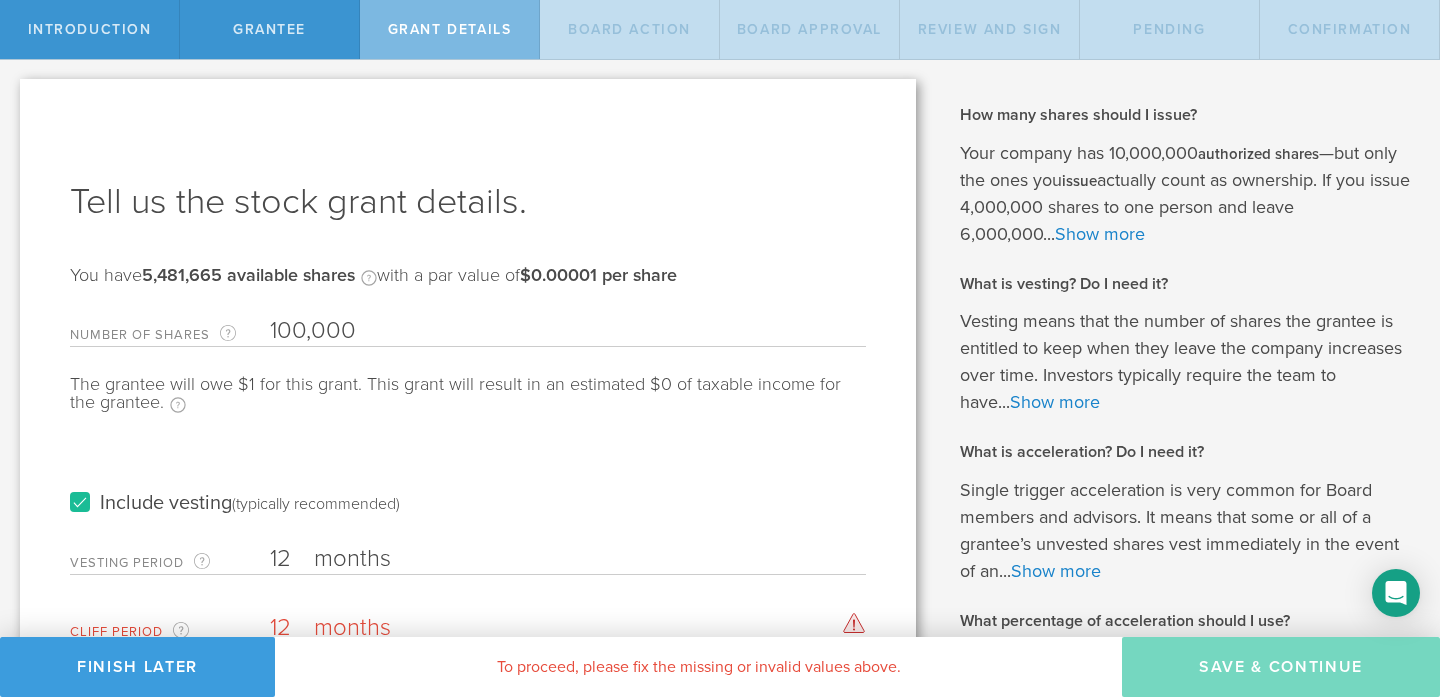 type on "12" 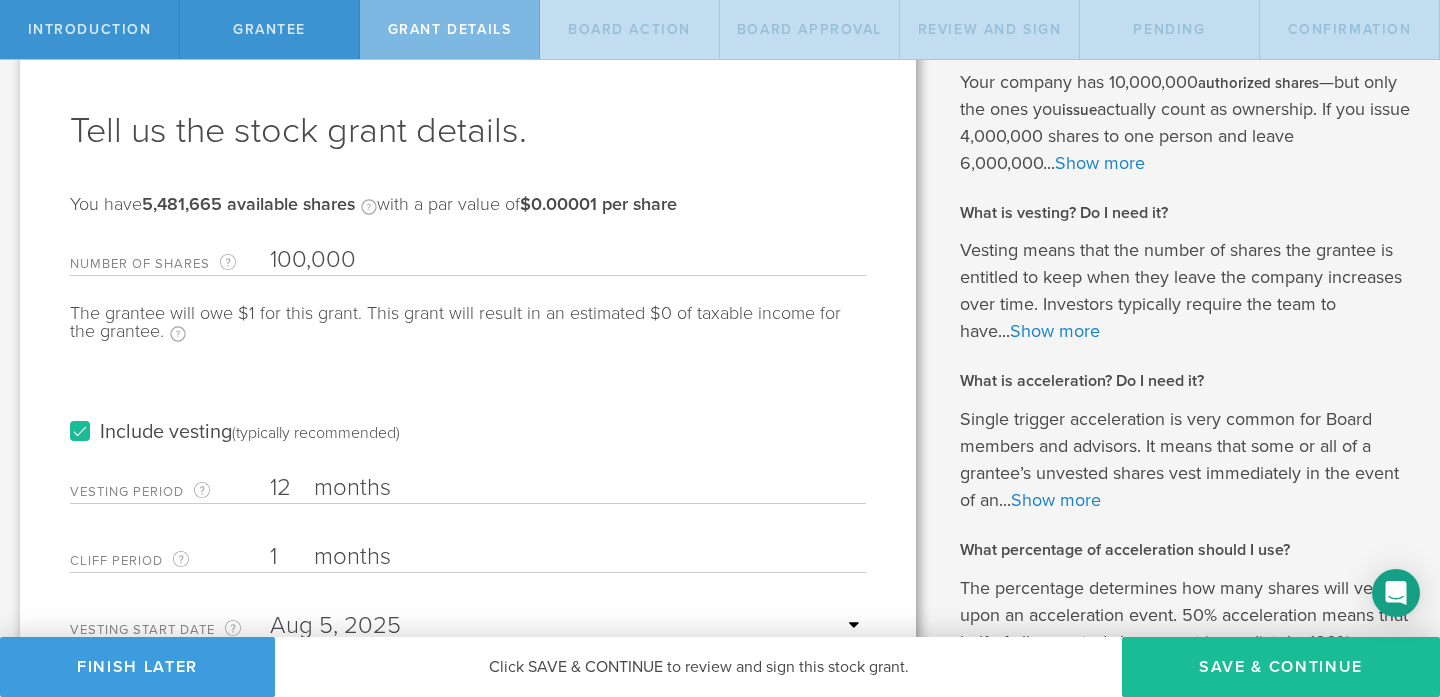scroll, scrollTop: 175, scrollLeft: 0, axis: vertical 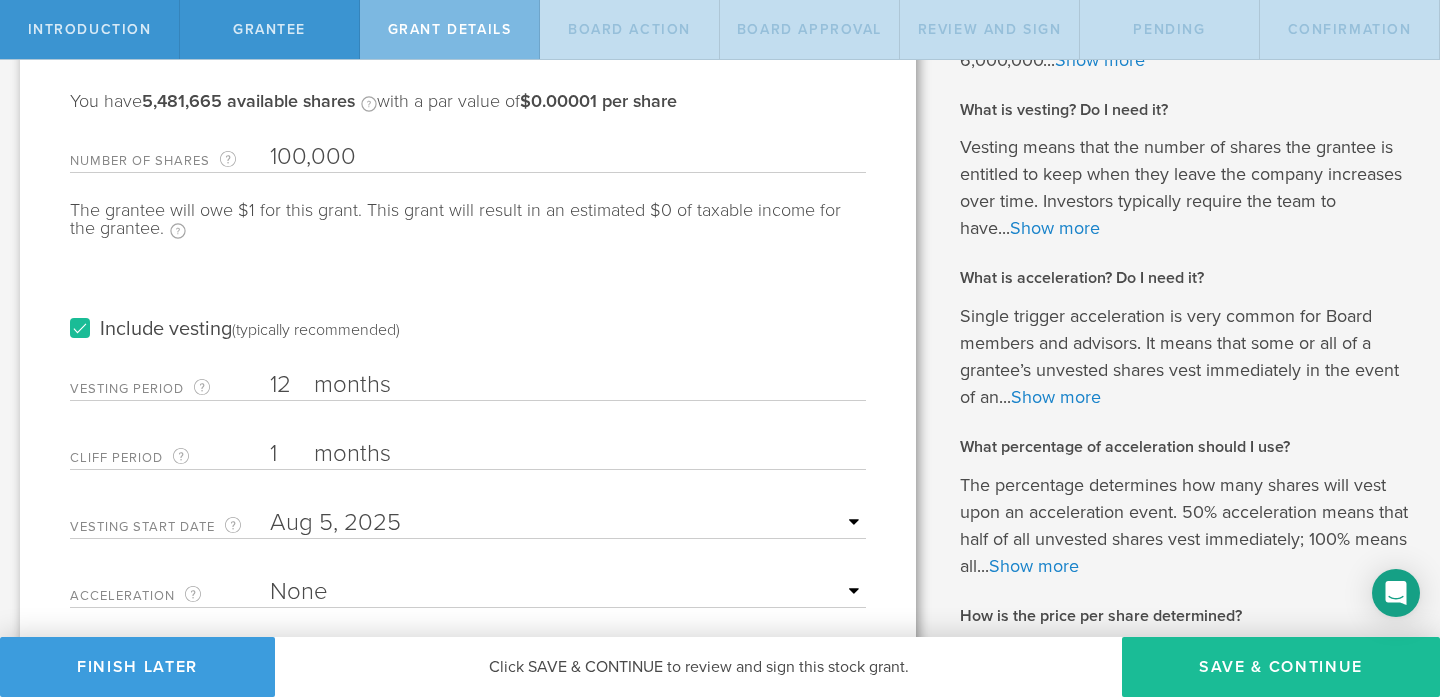 type on "1" 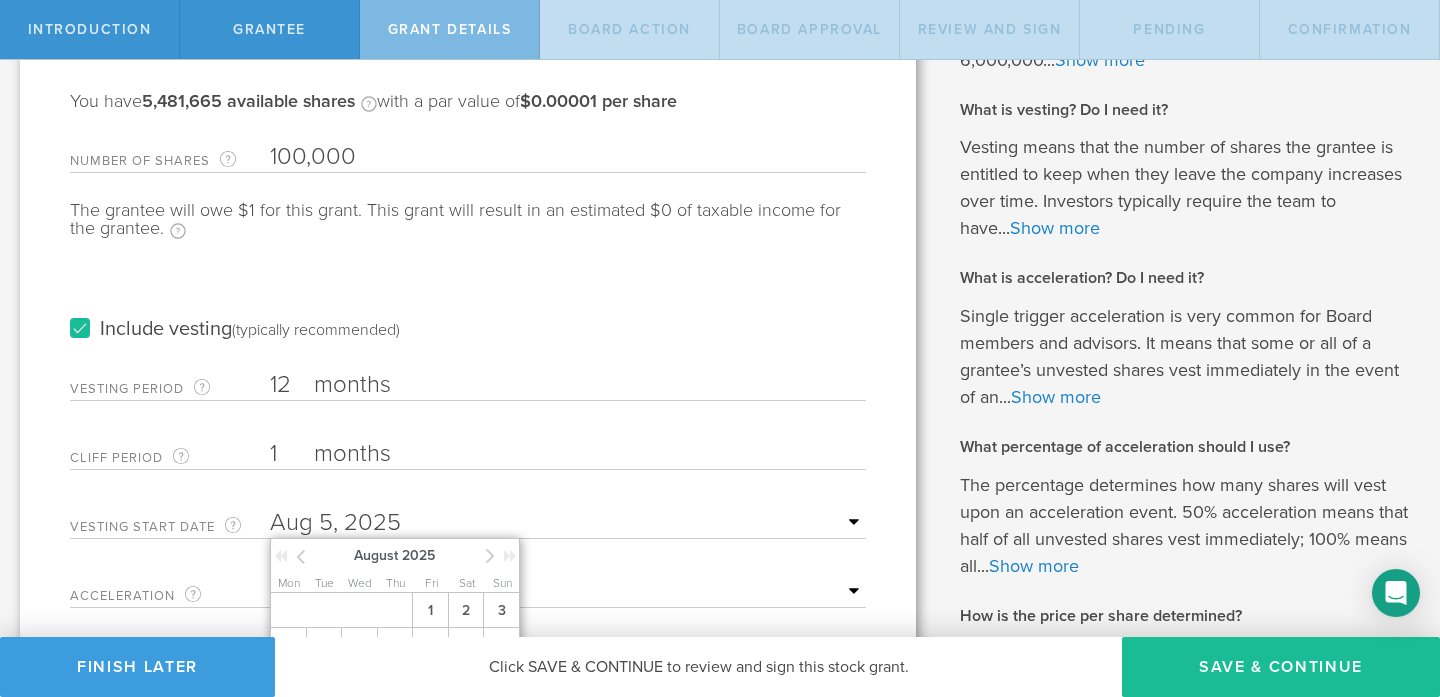 click at bounding box center (568, 523) 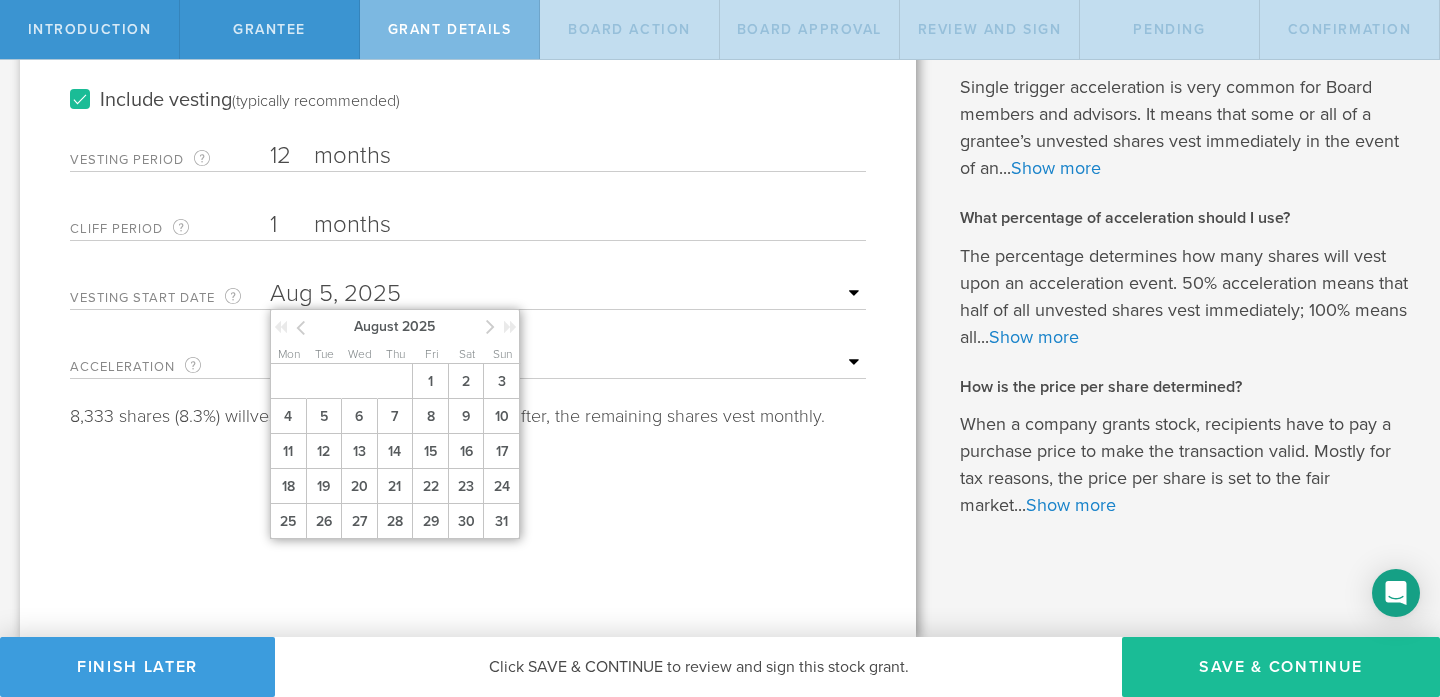 click at bounding box center (300, 327) 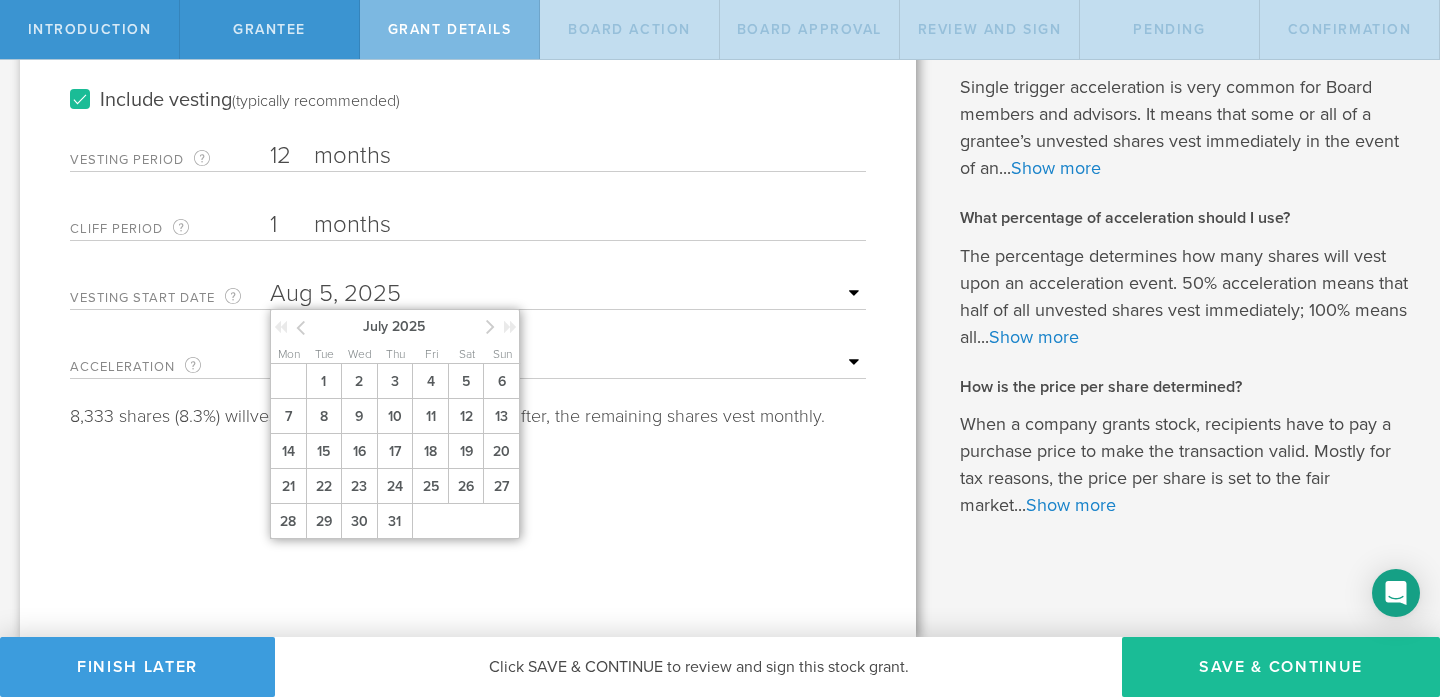 click at bounding box center [300, 327] 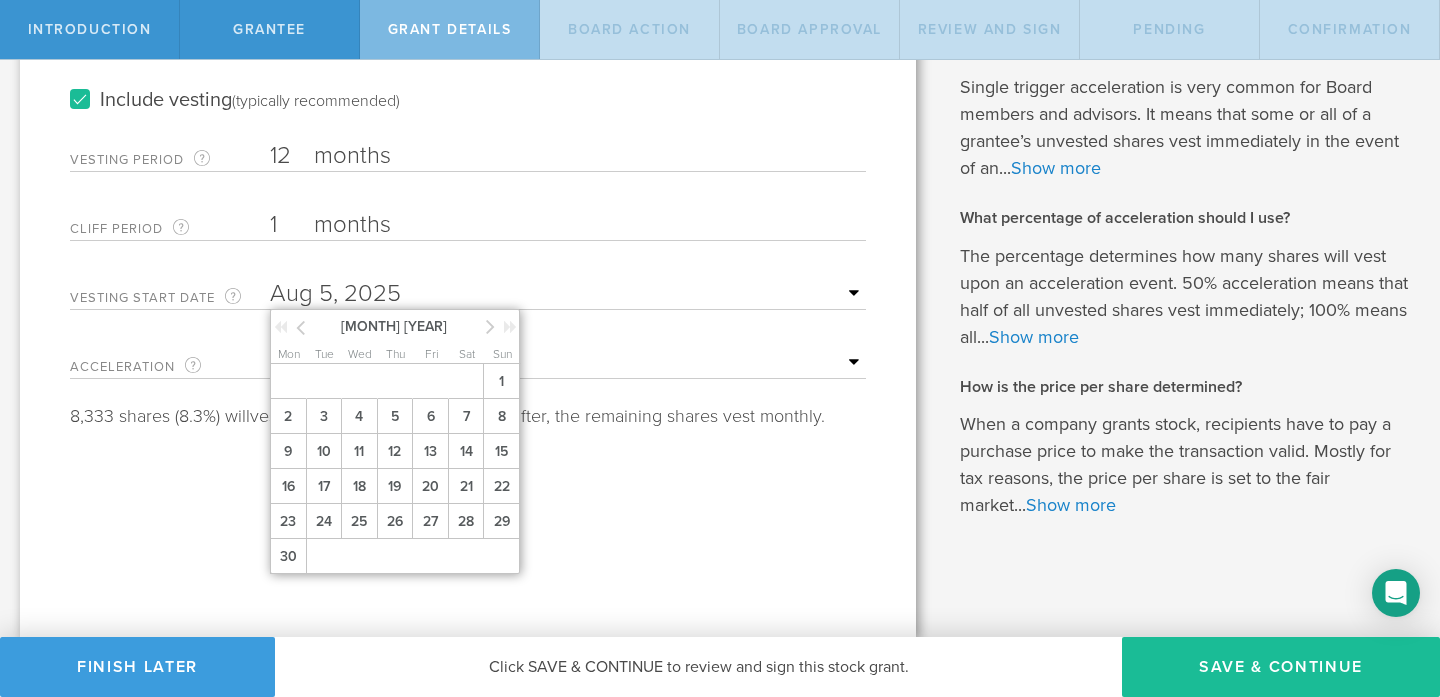 click at bounding box center (300, 327) 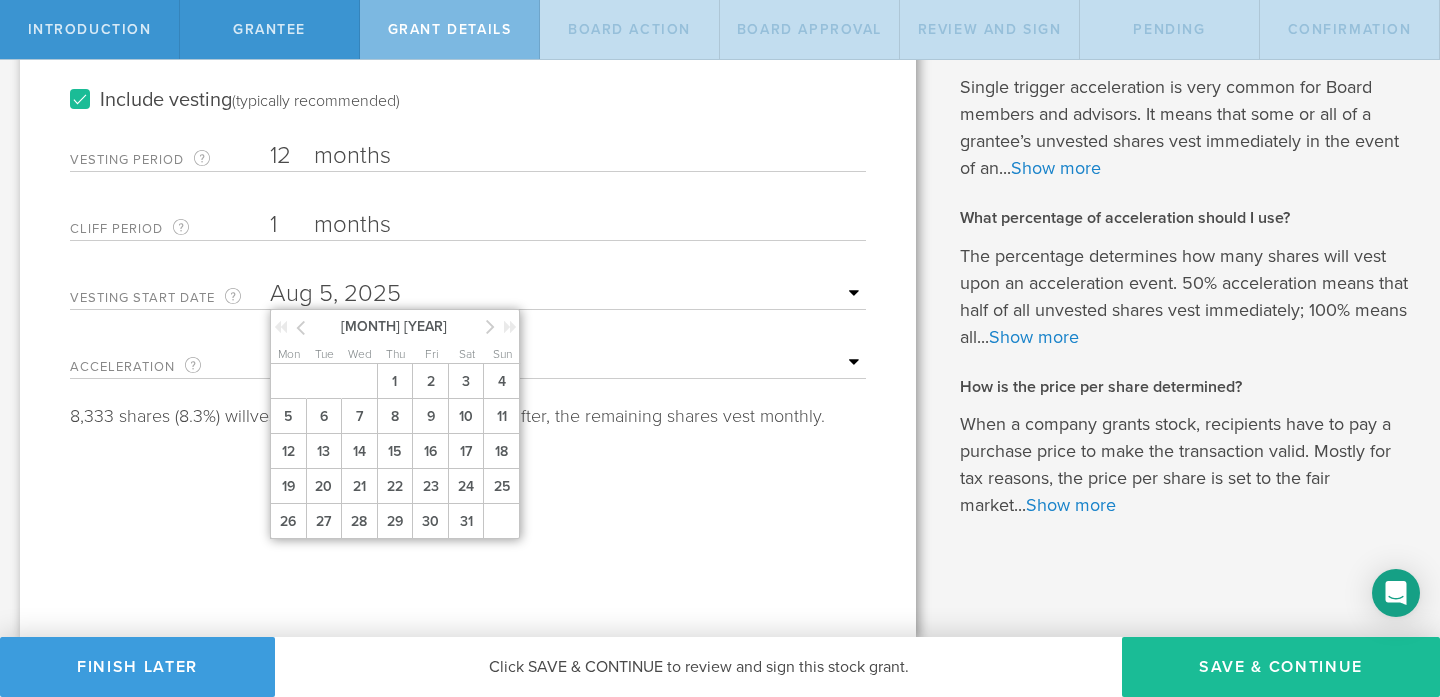 click at bounding box center (300, 327) 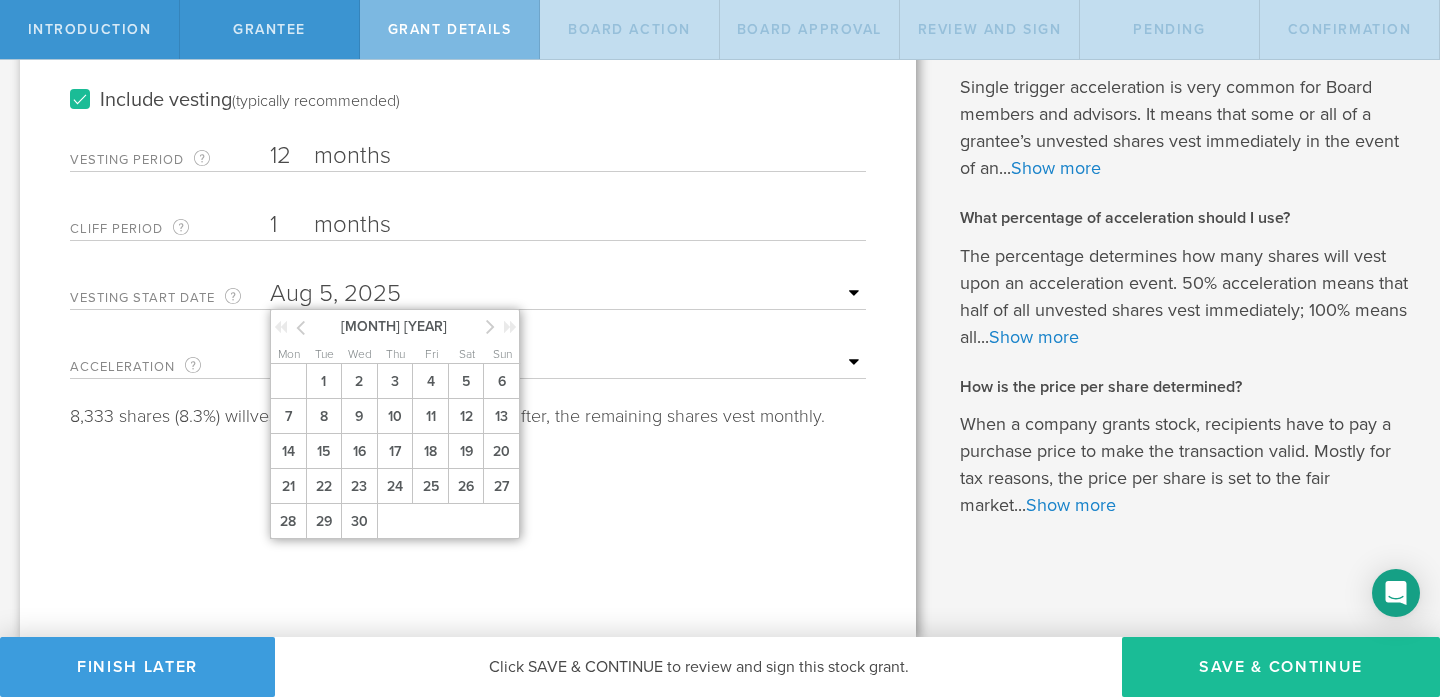 click at bounding box center (300, 327) 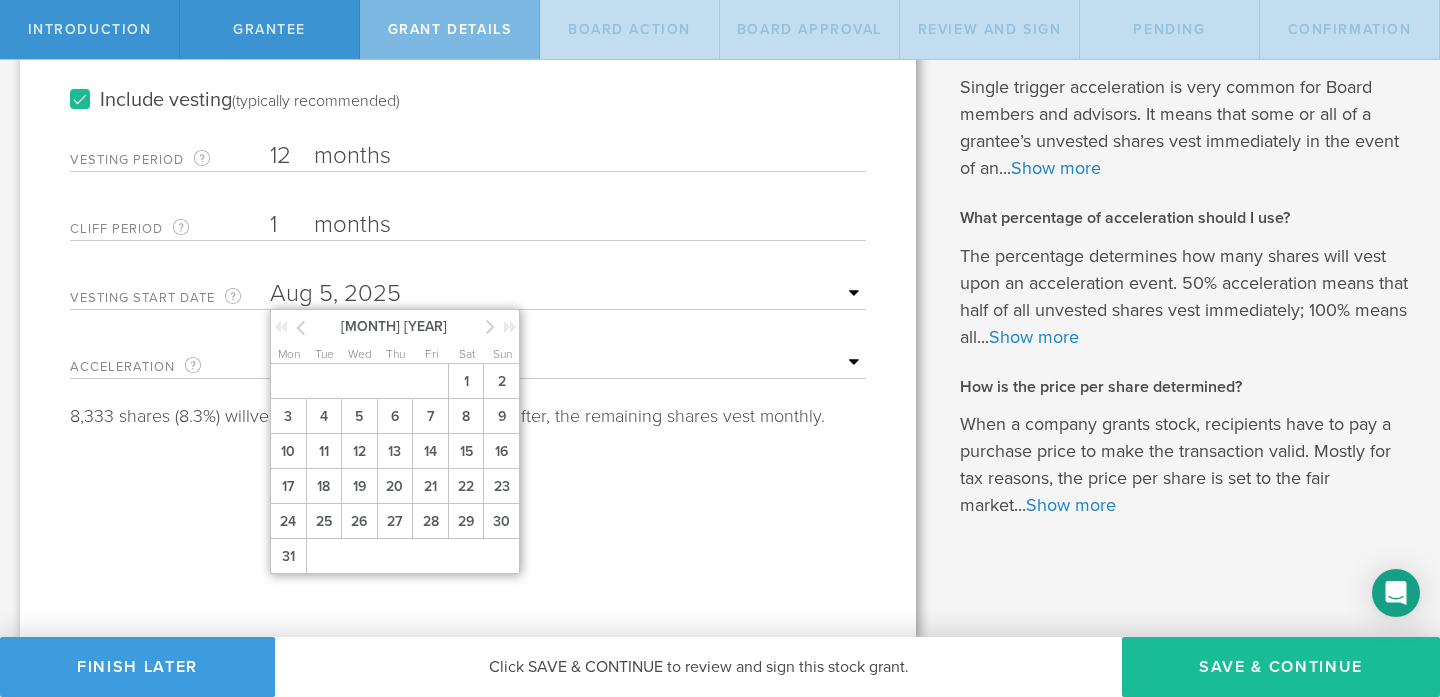 click at bounding box center [300, 327] 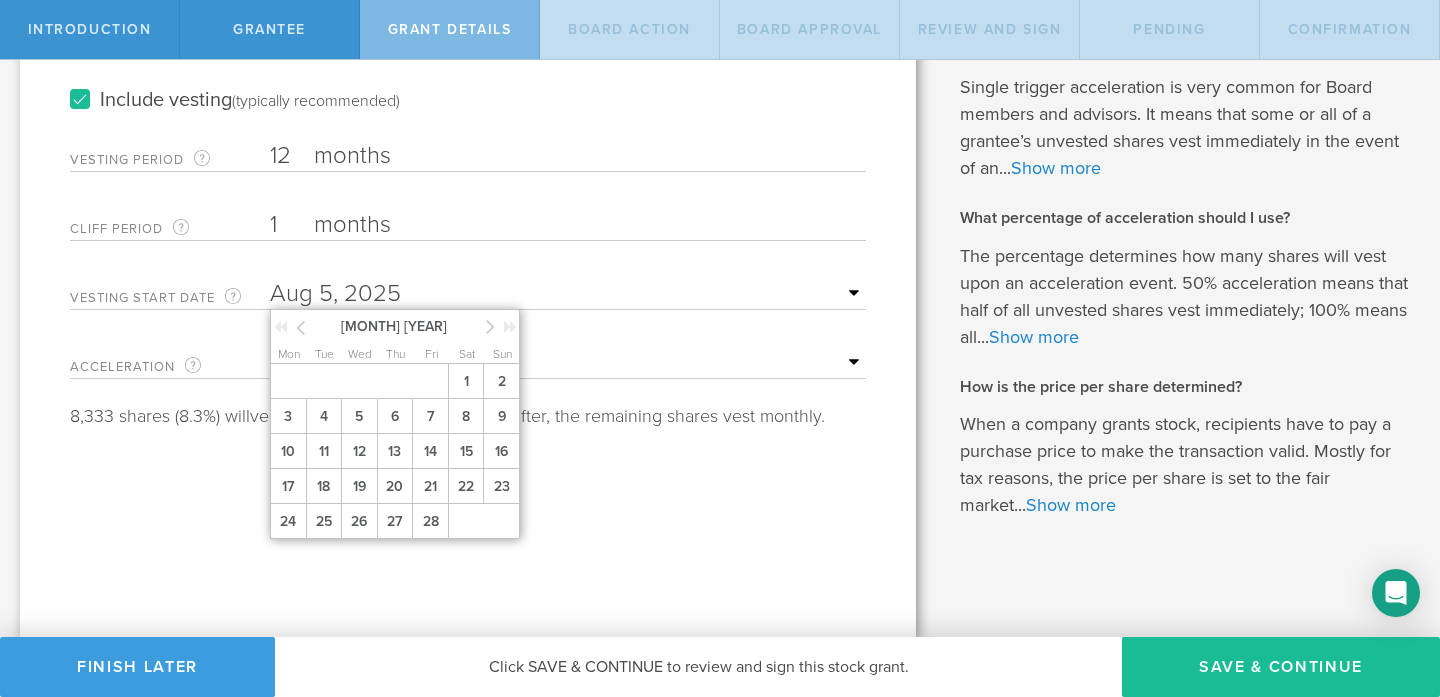 click at bounding box center (300, 327) 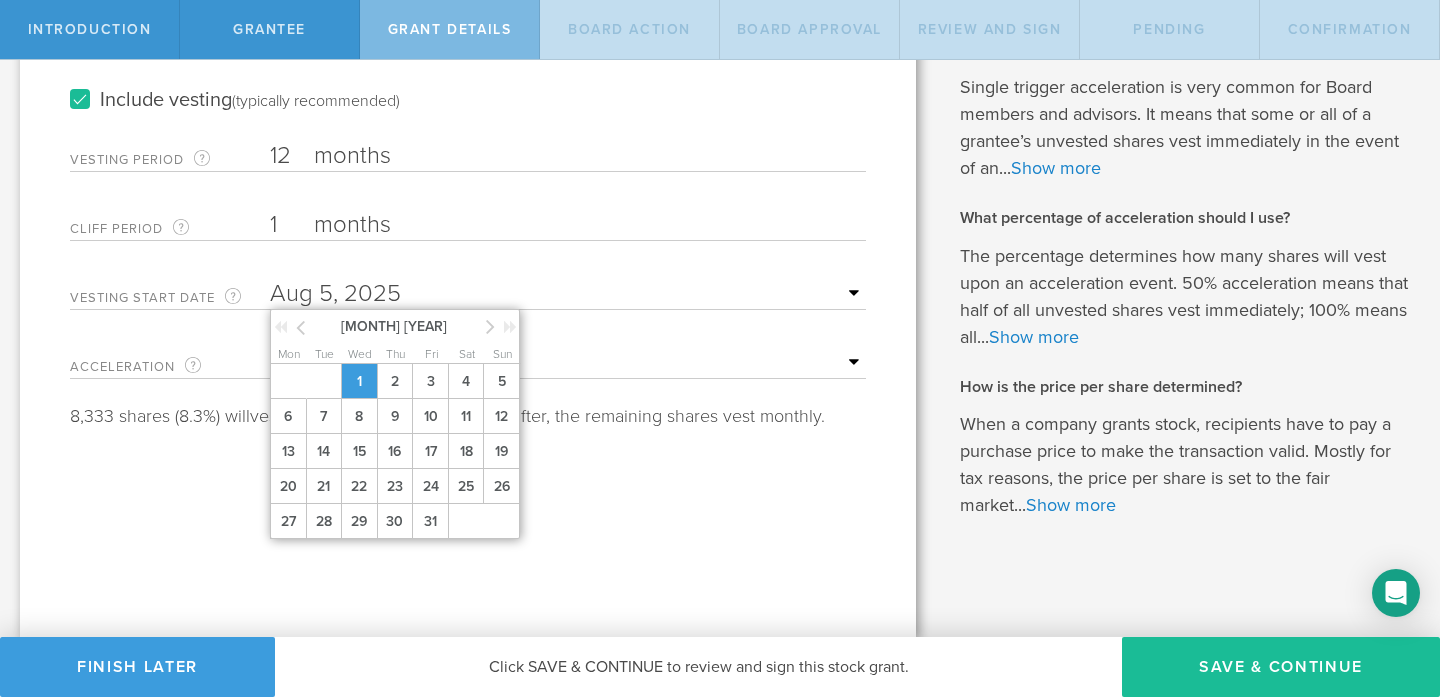 click on "1" at bounding box center [359, 381] 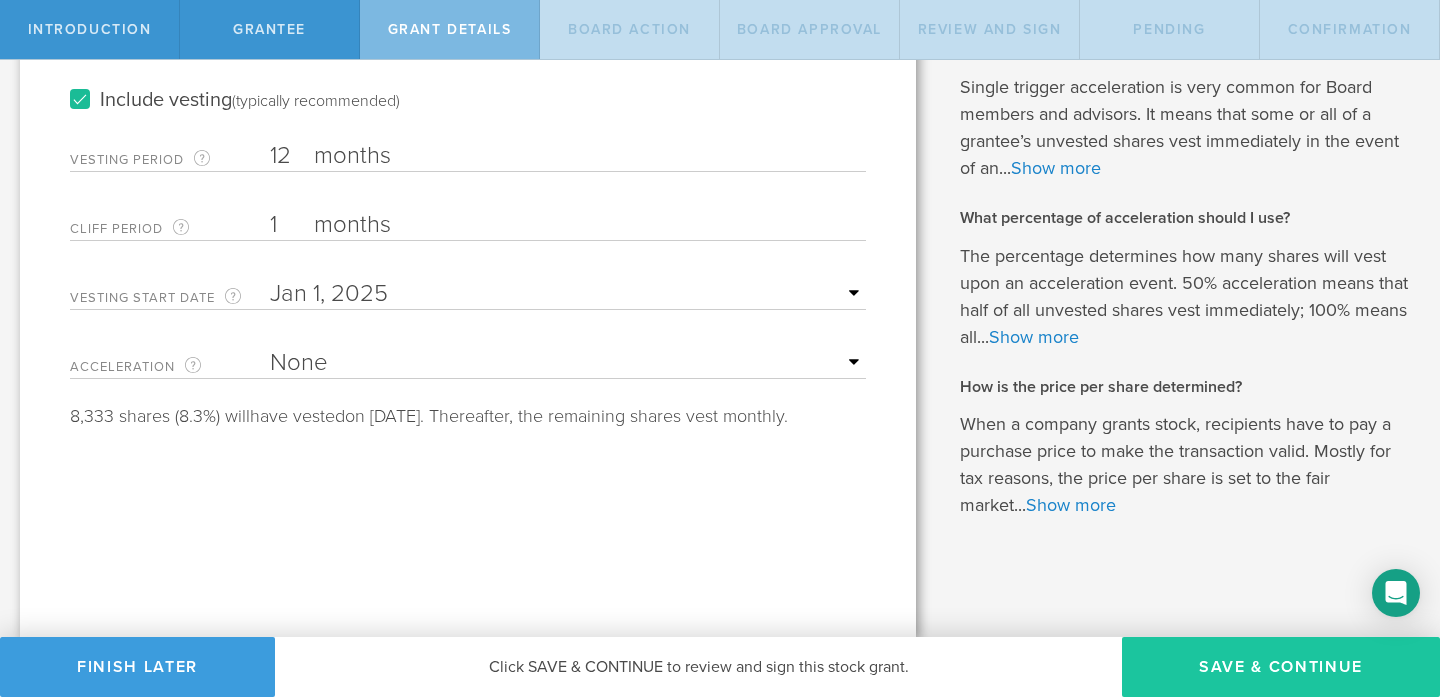 click on "Save & Continue" at bounding box center [1281, 667] 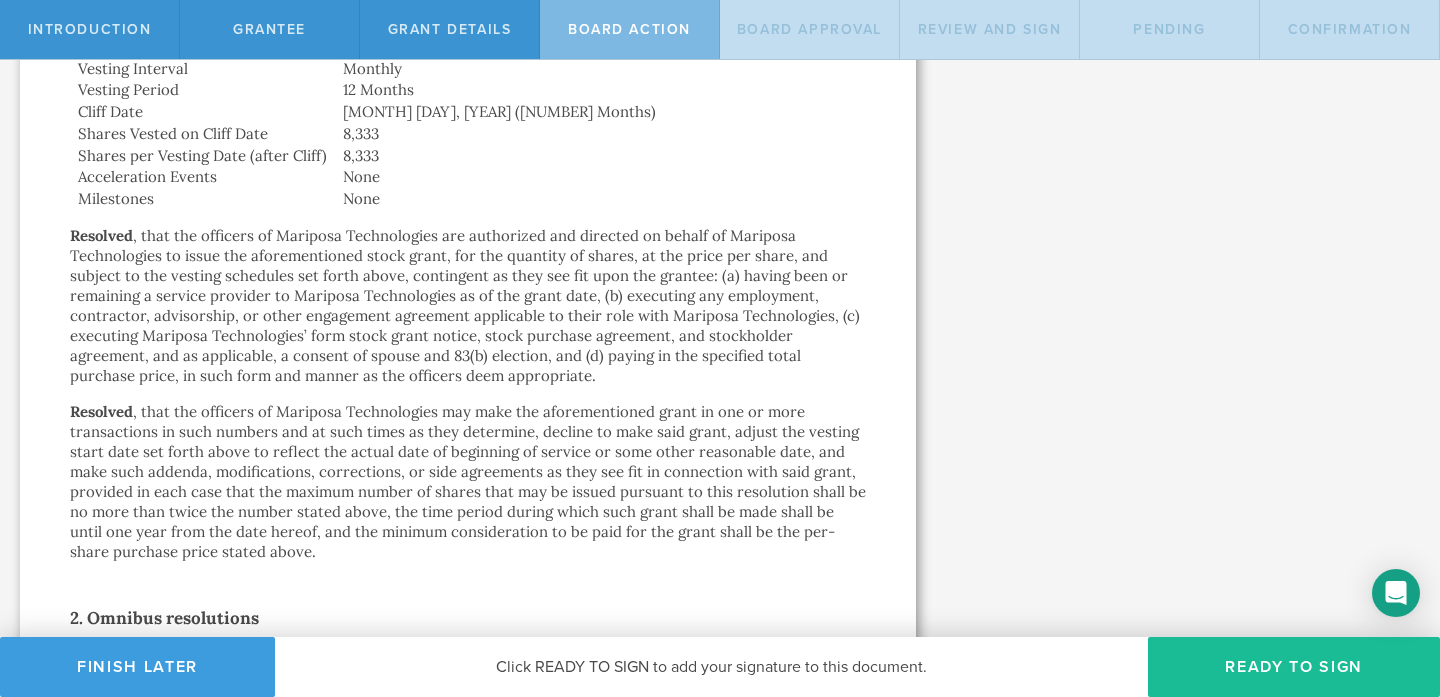 scroll, scrollTop: 1331, scrollLeft: 0, axis: vertical 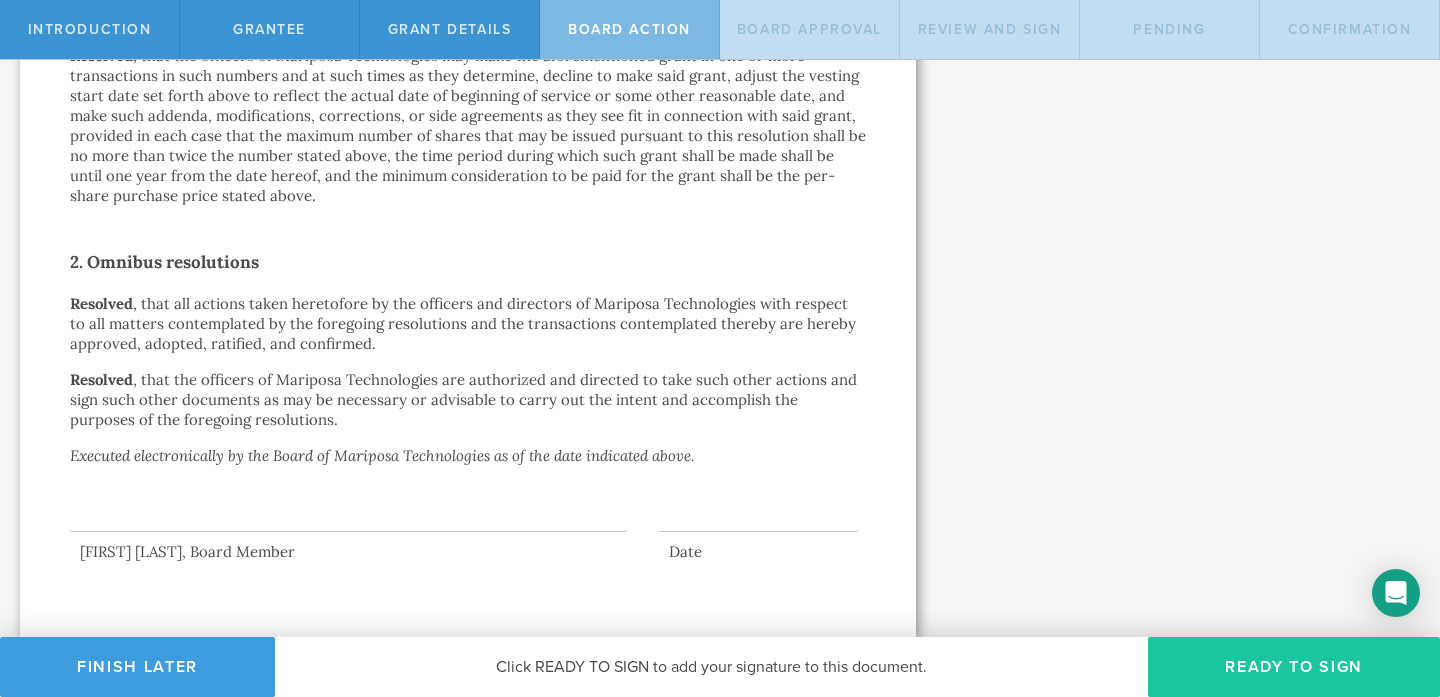 click on "Ready to Sign" at bounding box center (1294, 667) 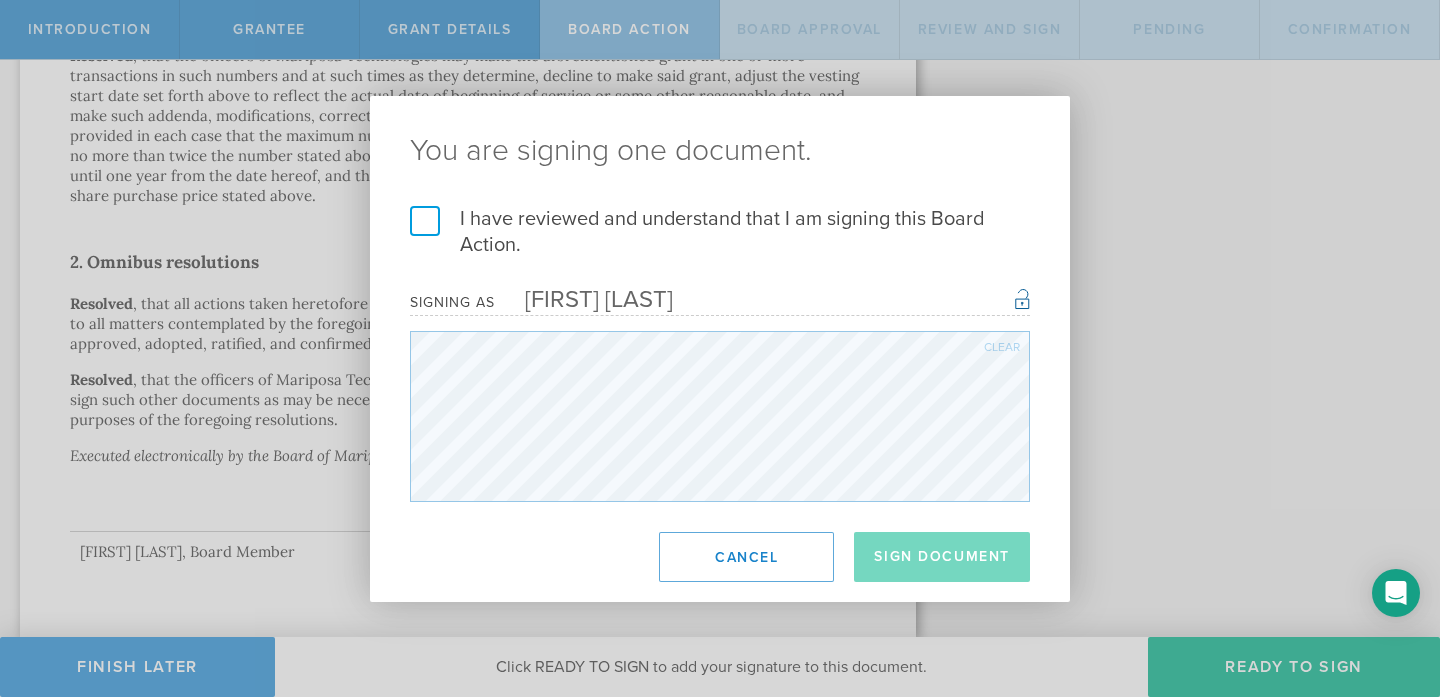 click on "I have reviewed and understand that I am signing this Board Action." at bounding box center (720, 232) 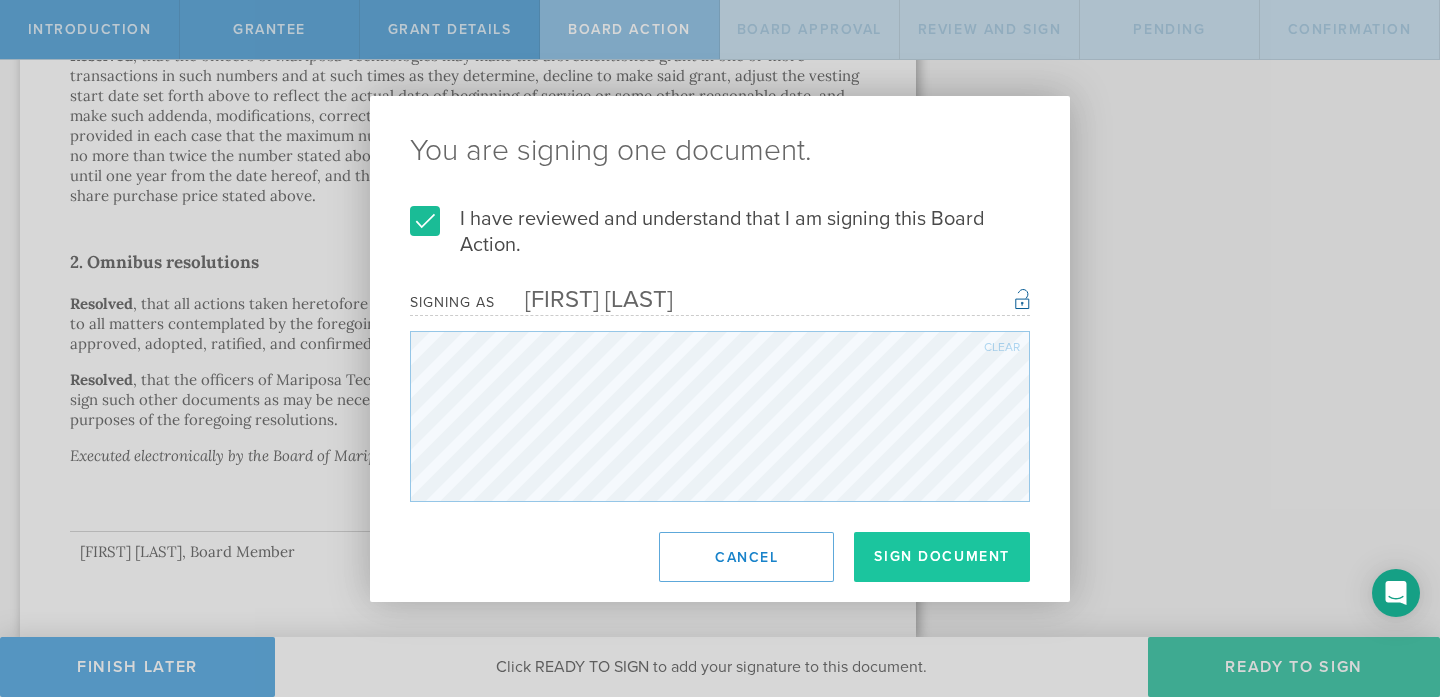click on "Sign Document" at bounding box center [942, 557] 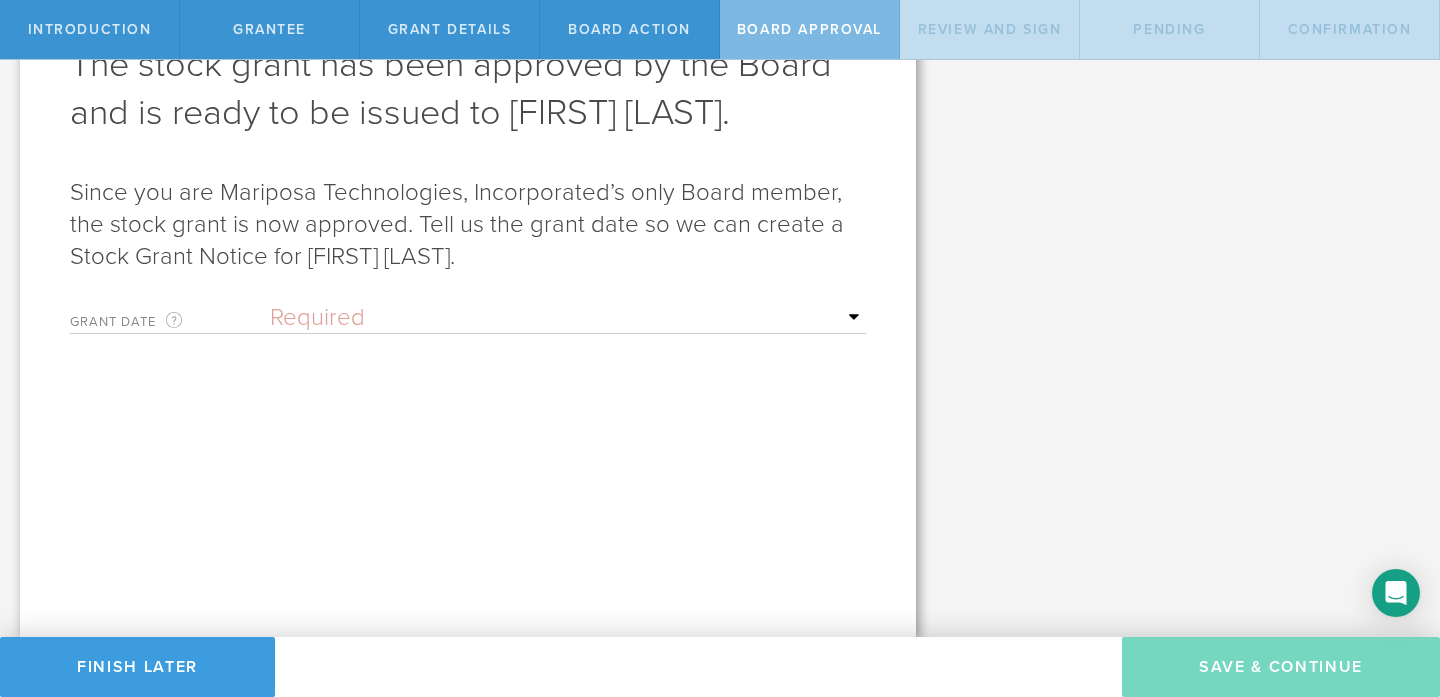 scroll, scrollTop: 0, scrollLeft: 0, axis: both 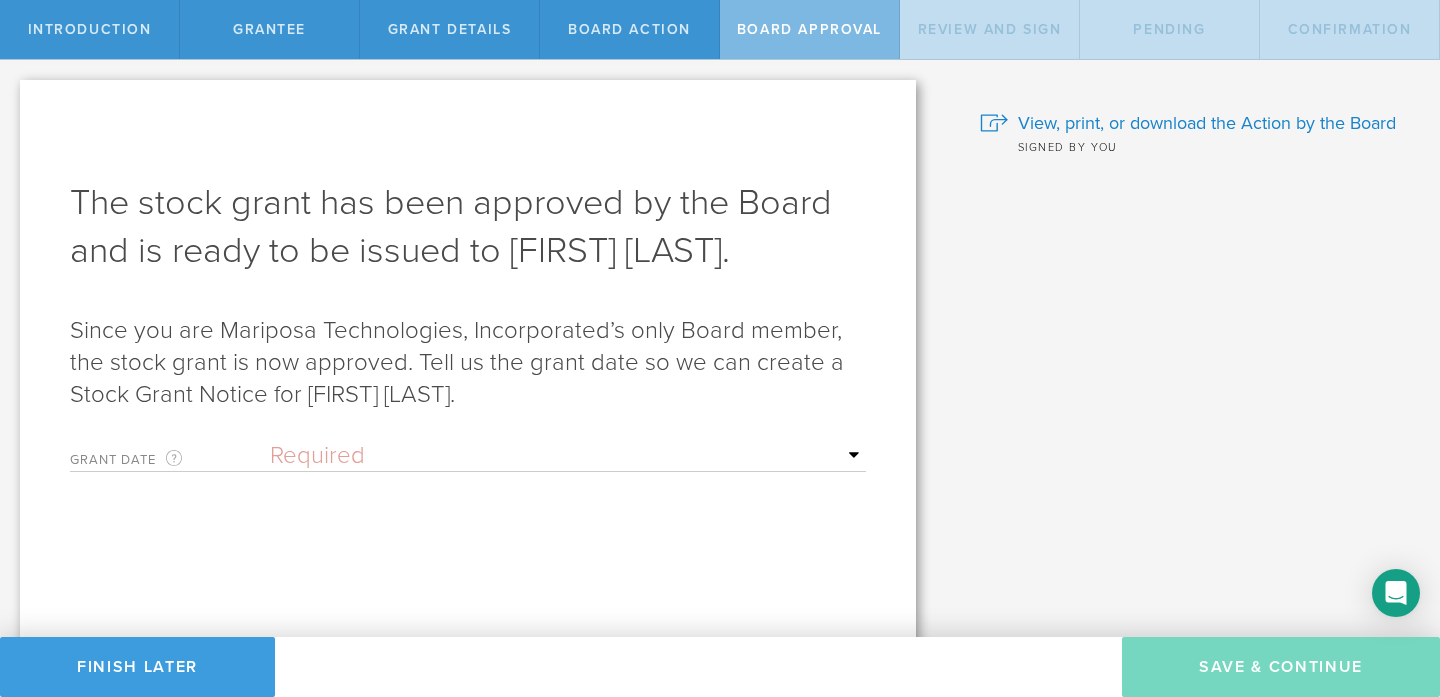 click on "Required Upon grantee's signature A specific date" at bounding box center [568, 456] 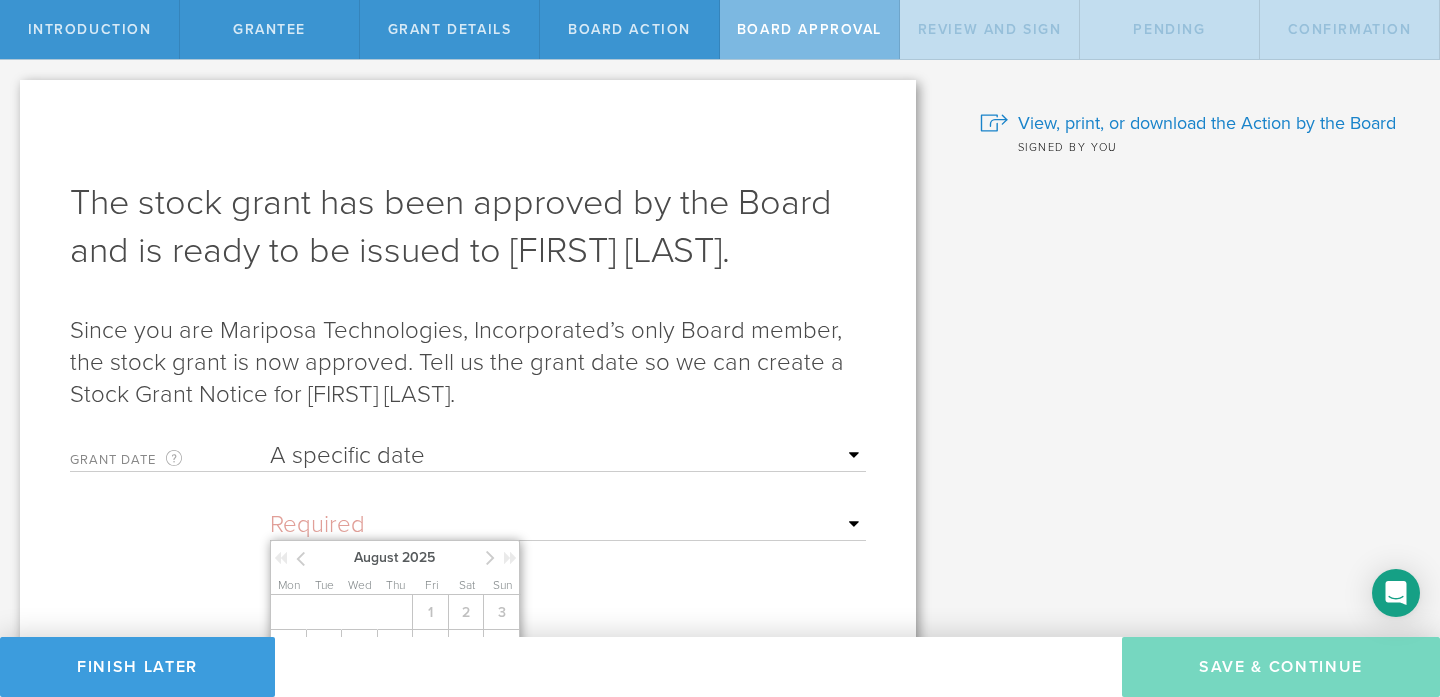 click at bounding box center [568, 525] 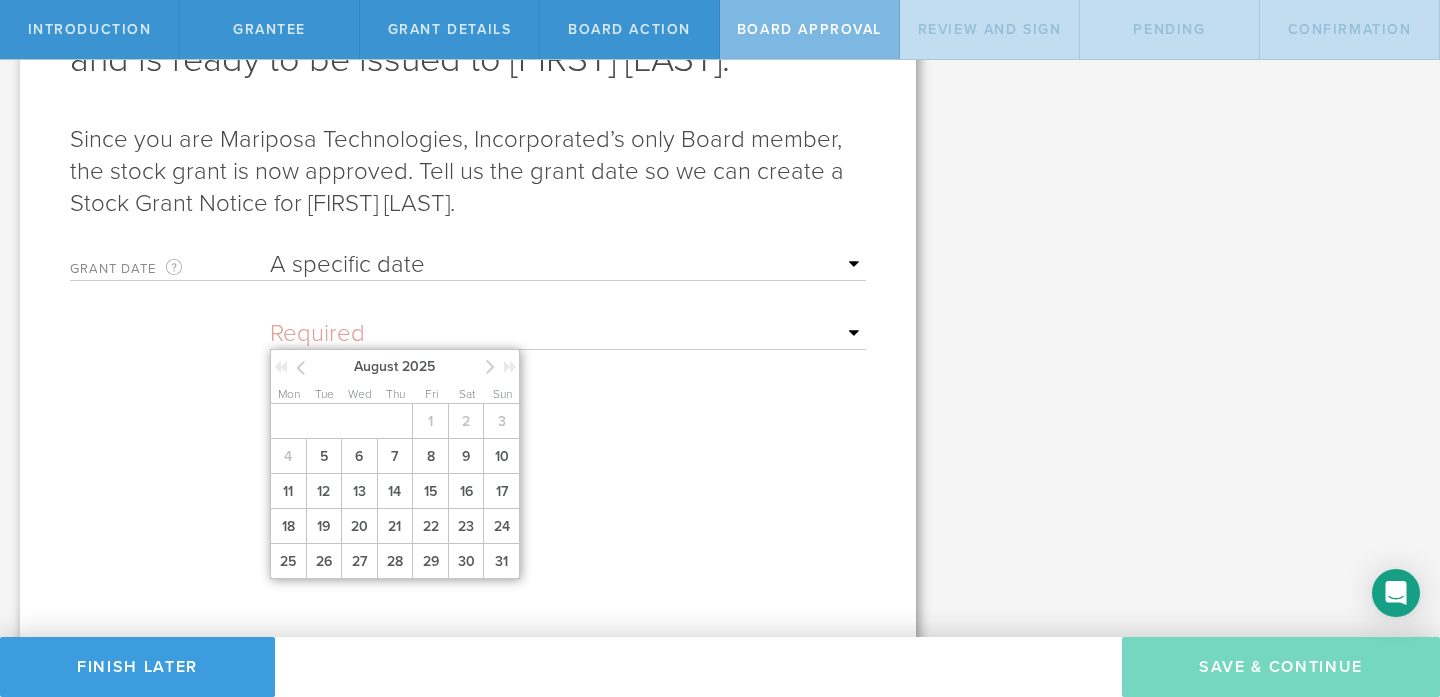 scroll, scrollTop: 207, scrollLeft: 0, axis: vertical 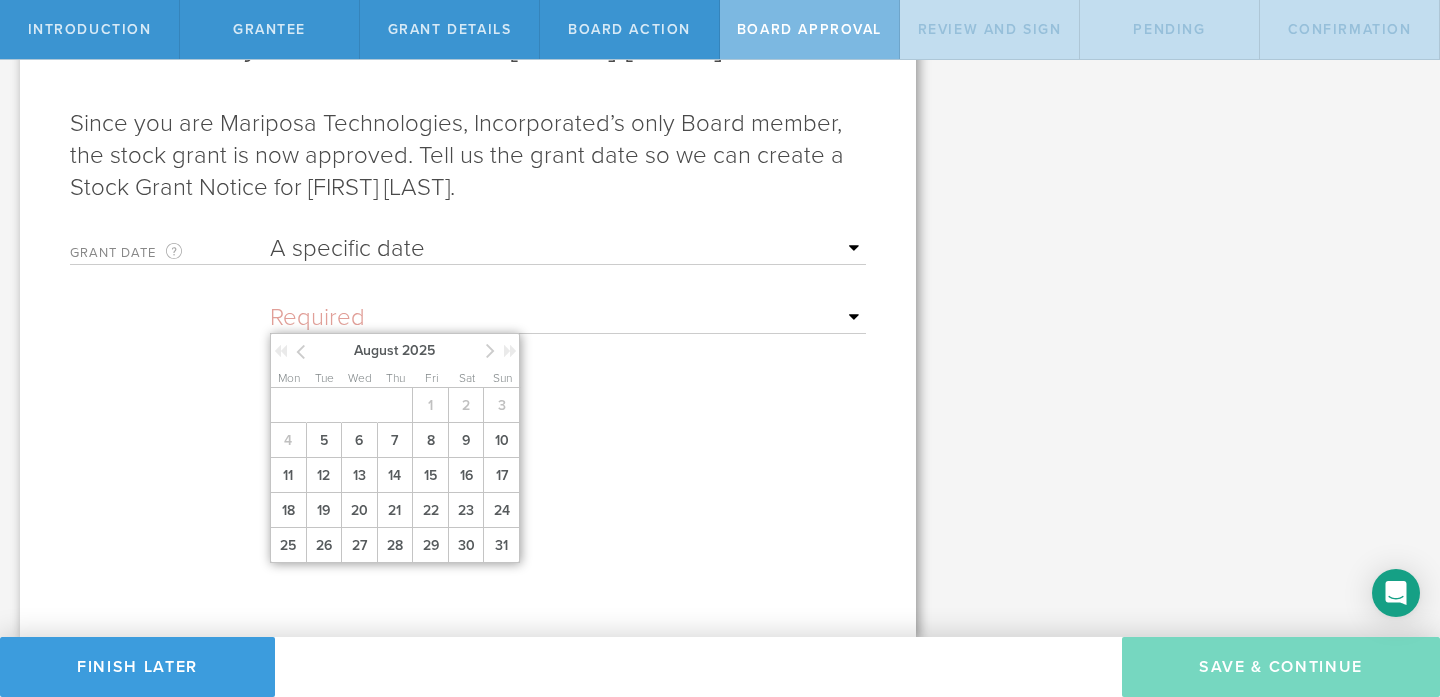 click at bounding box center [300, 351] 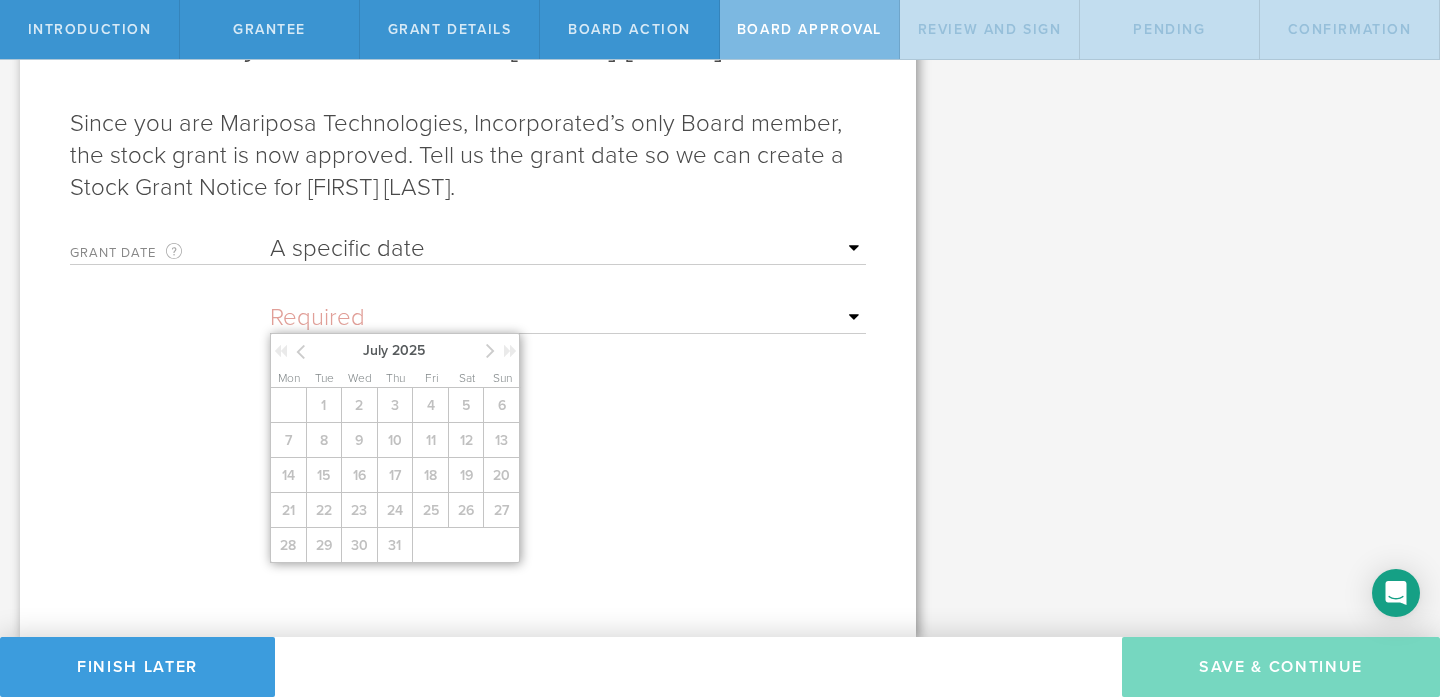 click at bounding box center (300, 351) 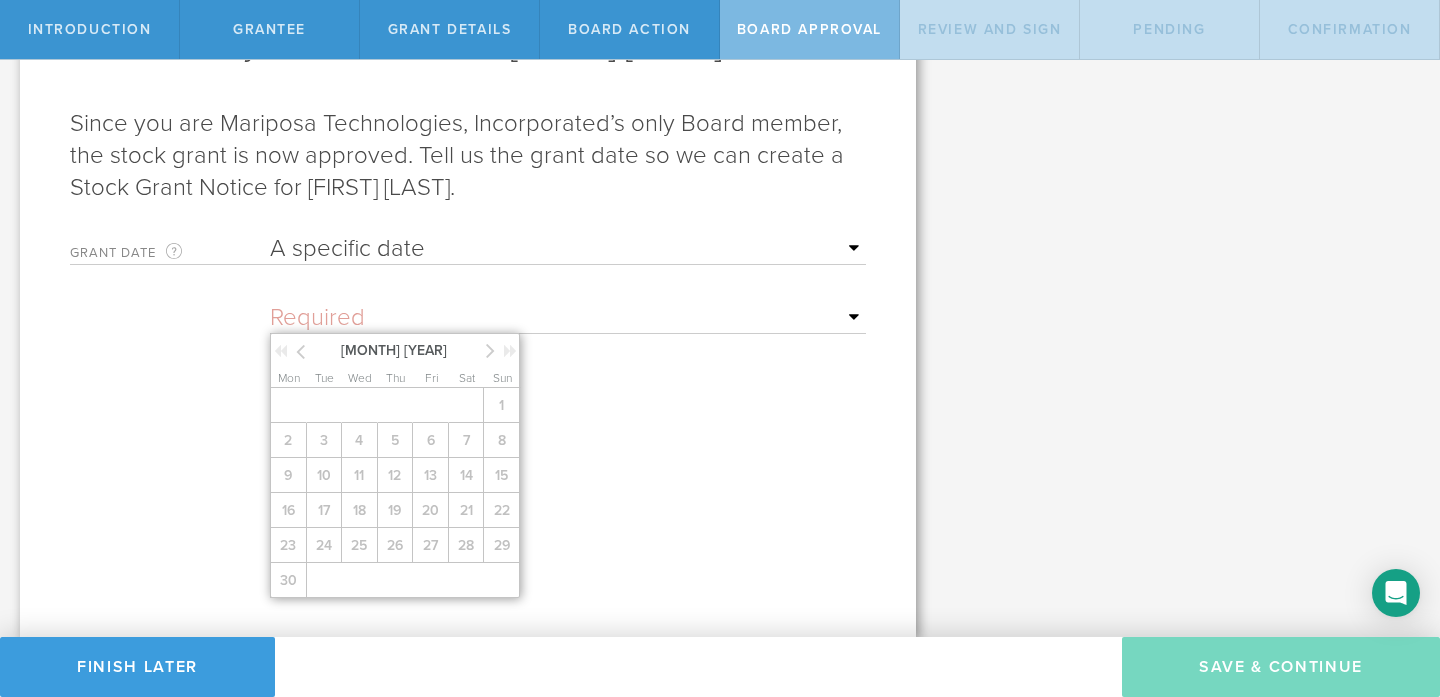 click at bounding box center [300, 351] 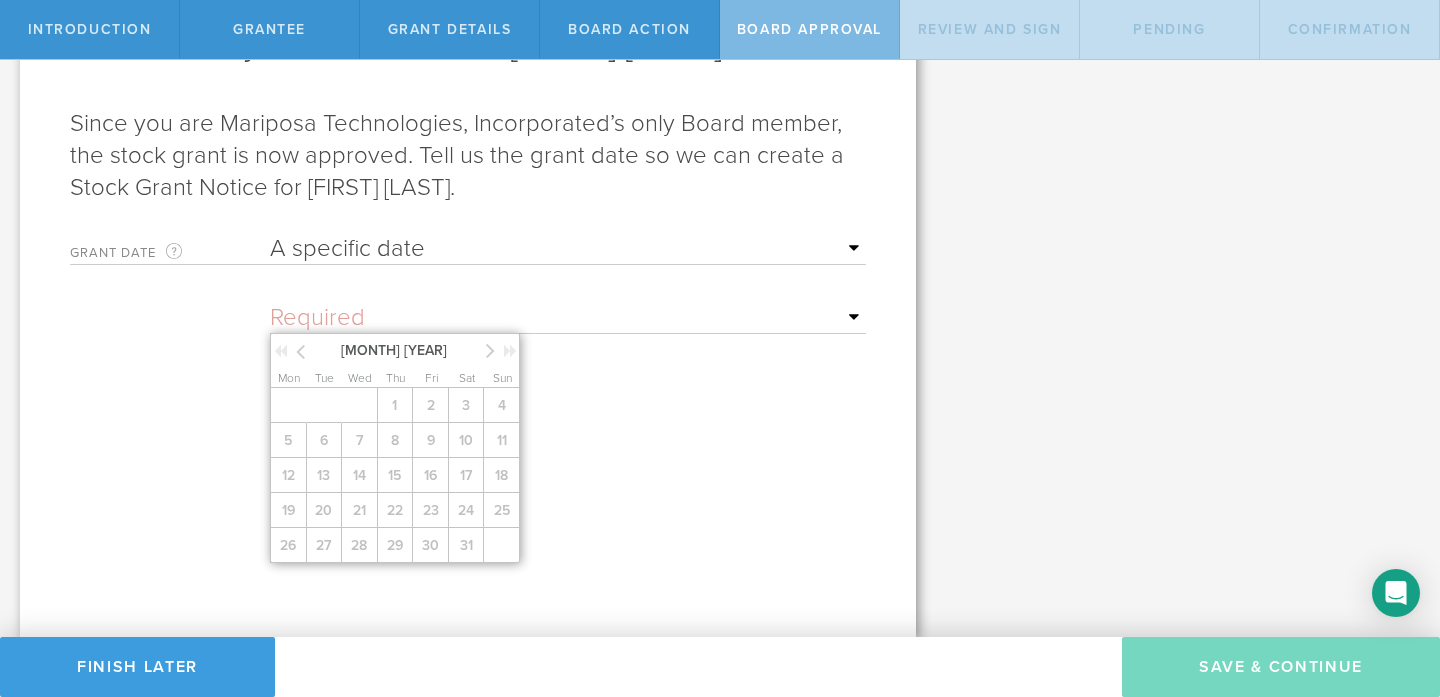 click at bounding box center [300, 351] 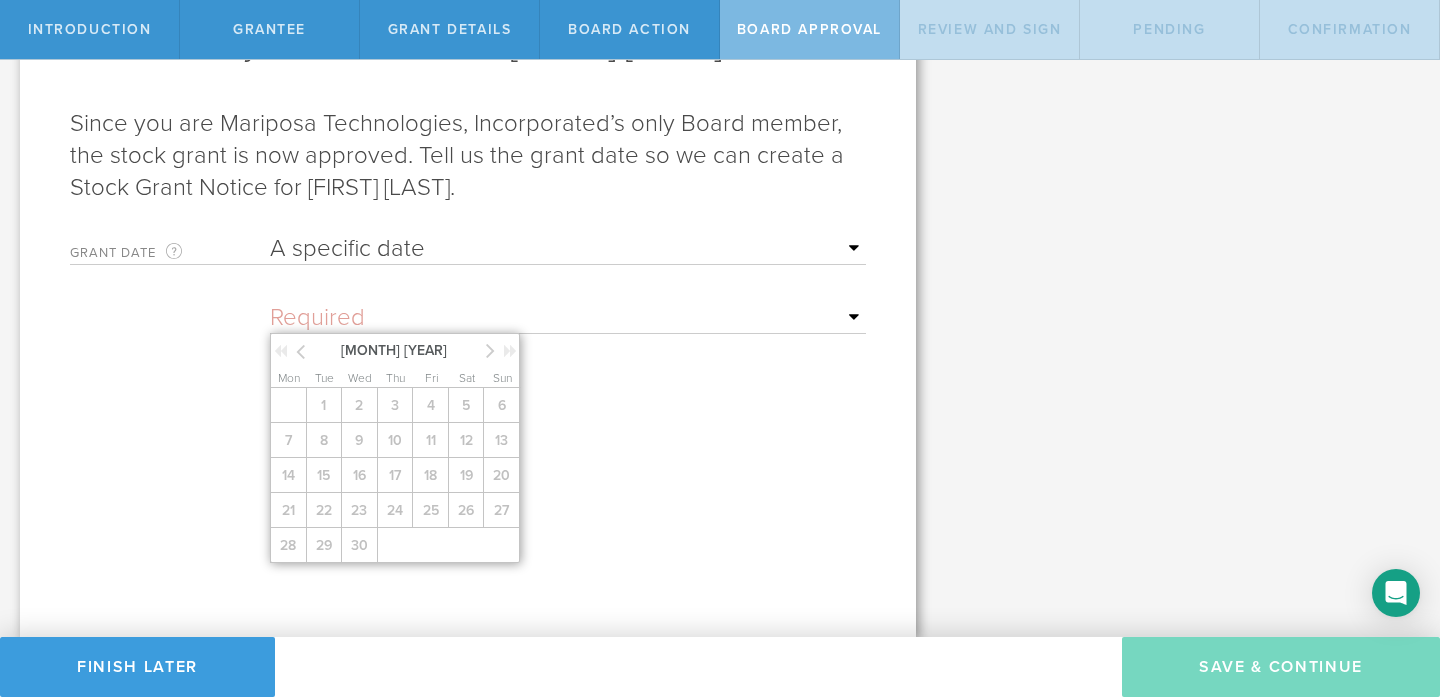 click at bounding box center (300, 351) 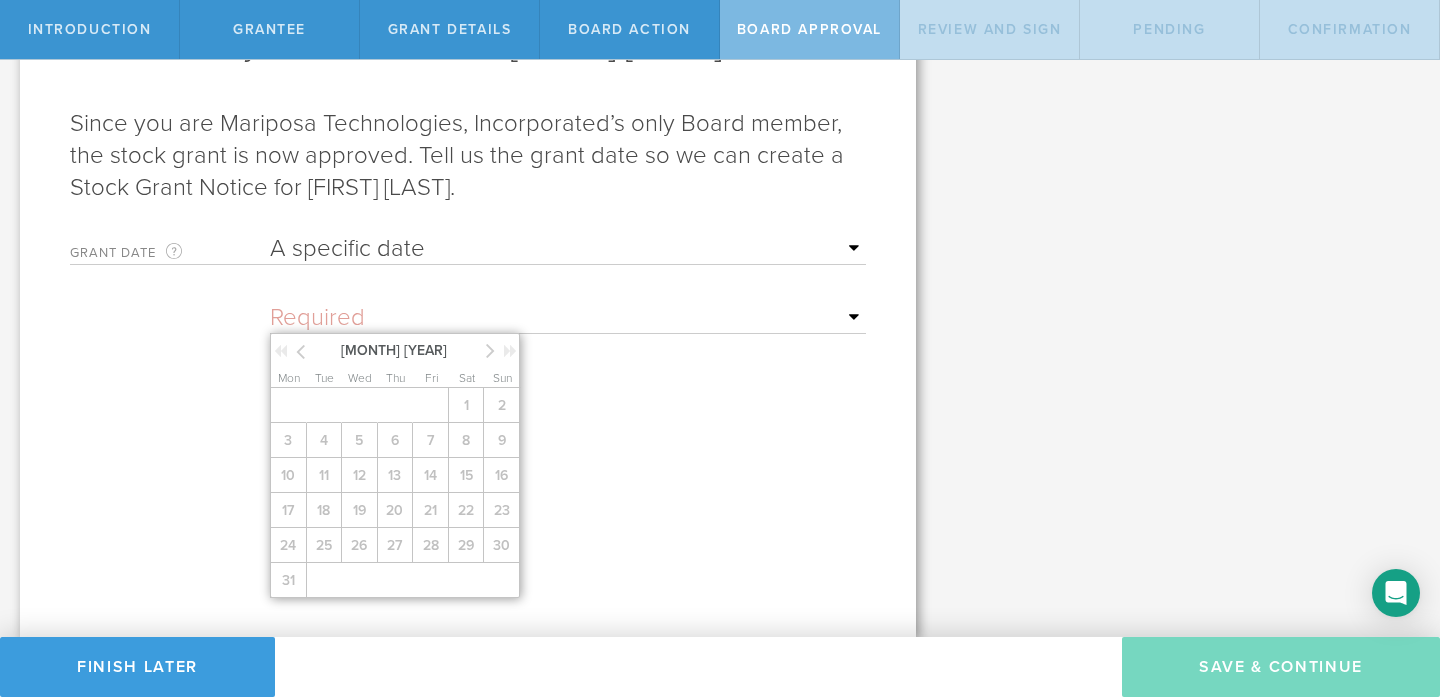 click at bounding box center [300, 351] 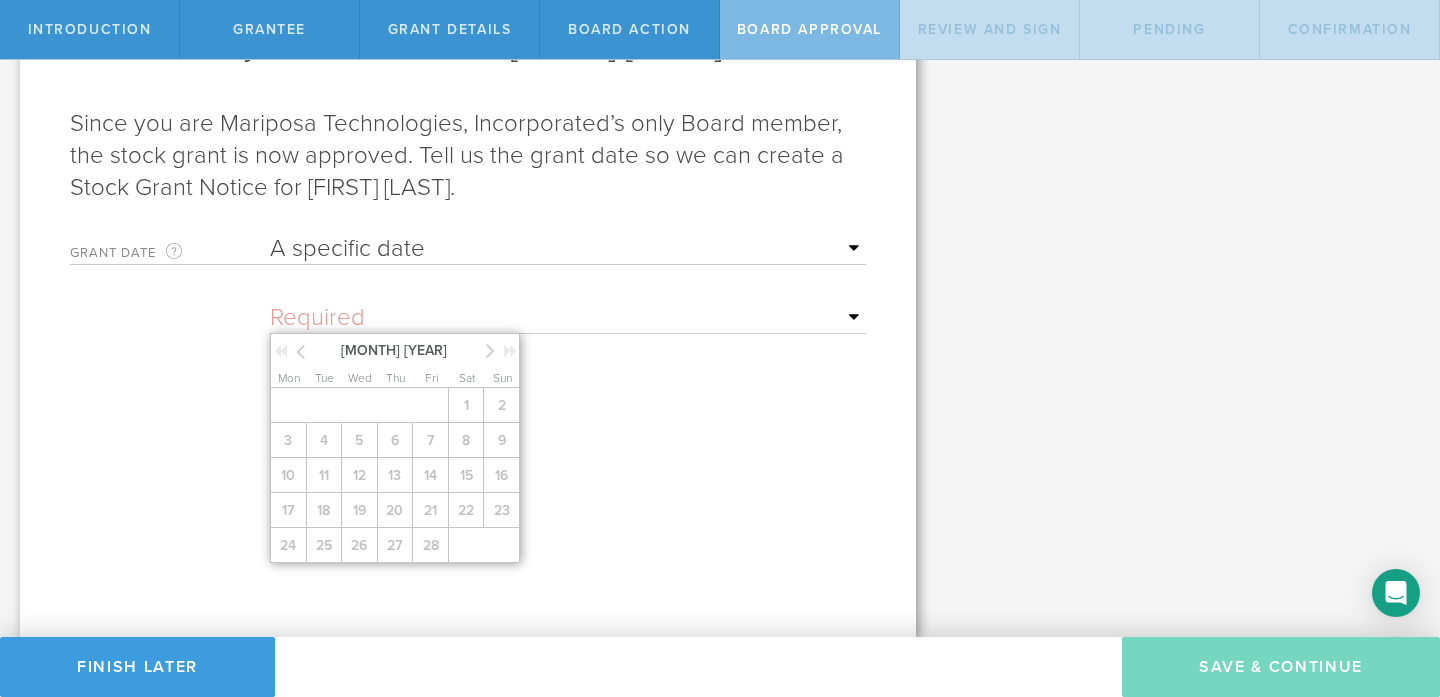 click at bounding box center [300, 351] 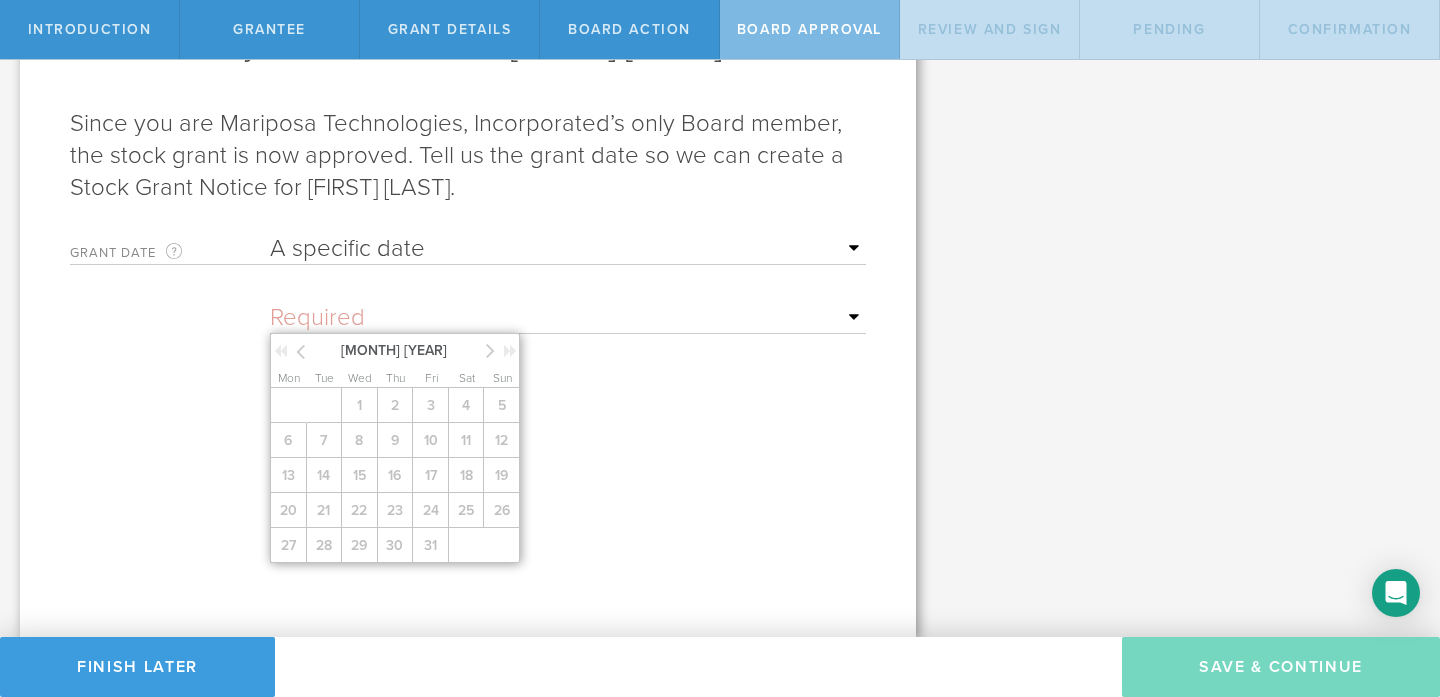 click on "1             2             3             4             5             6             7             8             9             10             11             12             13             14             15             16             17             18             19             20             21             22             23             24             25             26             27             28             29             30             31" at bounding box center [397, 475] 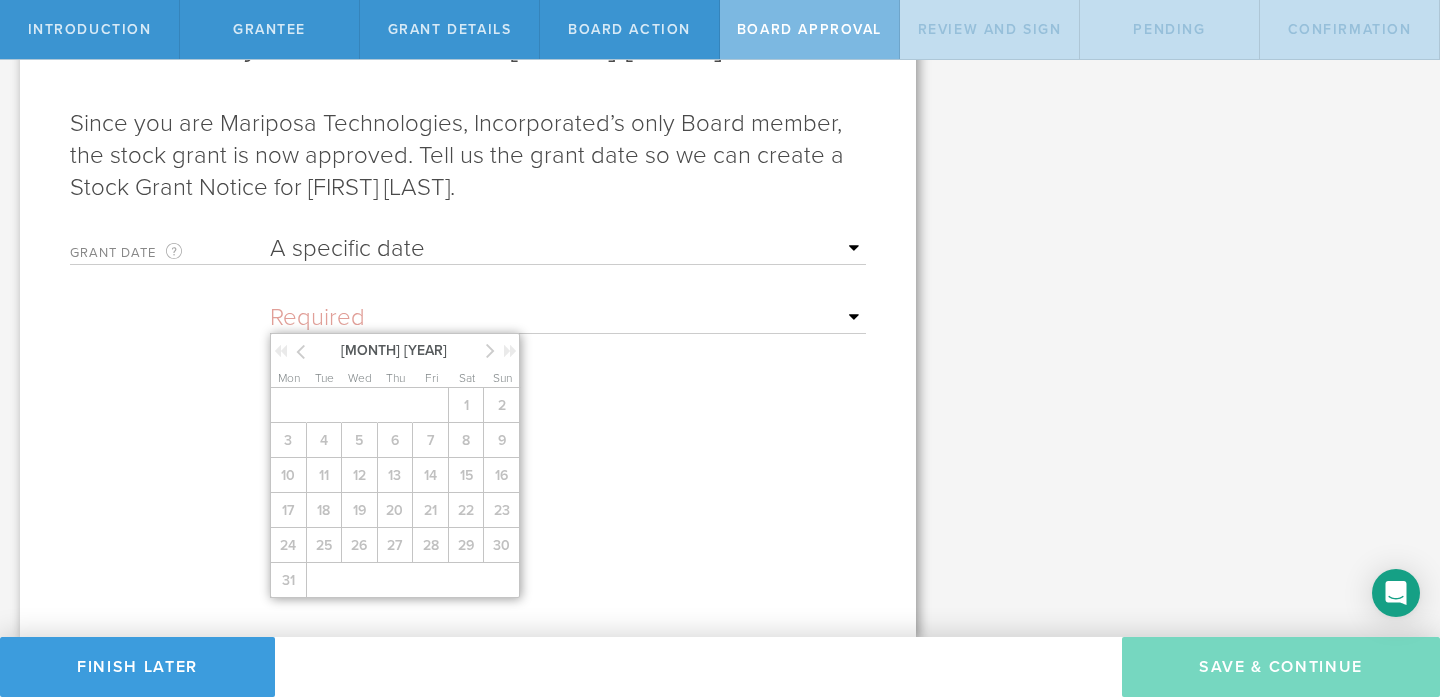 click at bounding box center [490, 350] 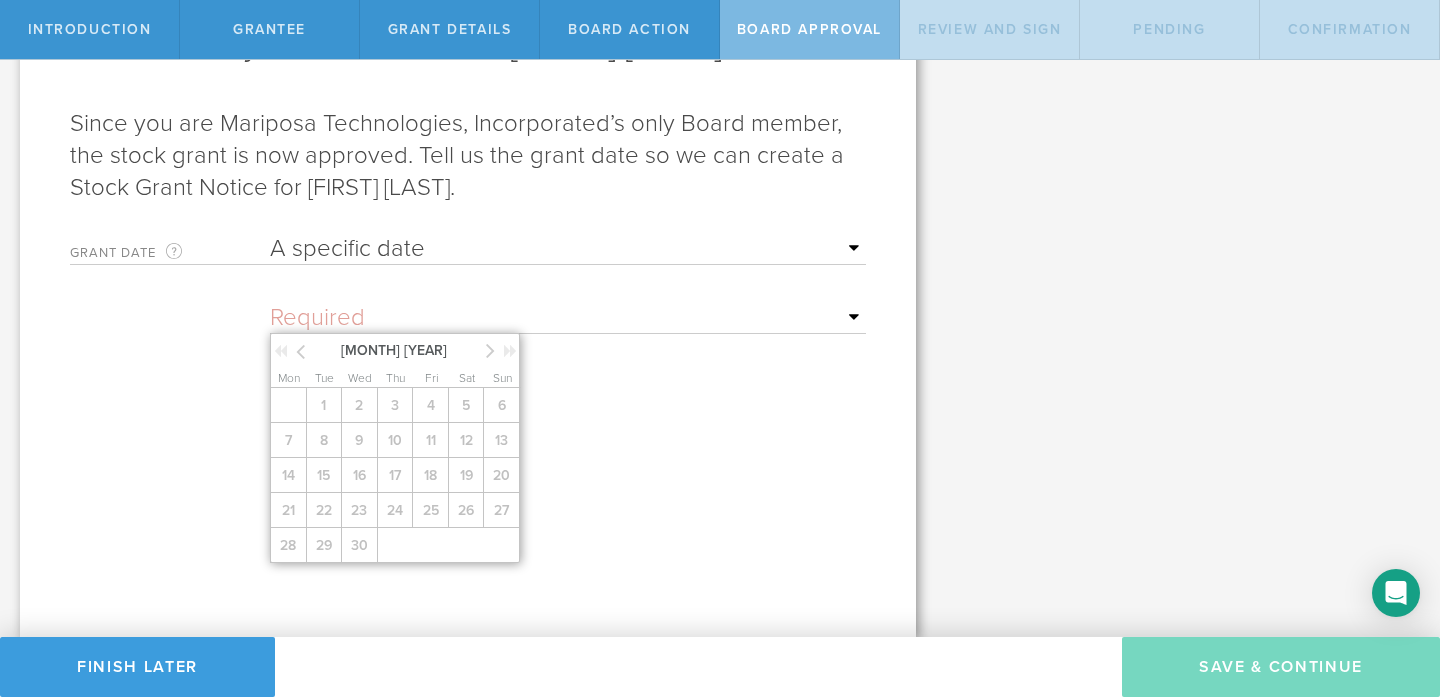 click at bounding box center (490, 350) 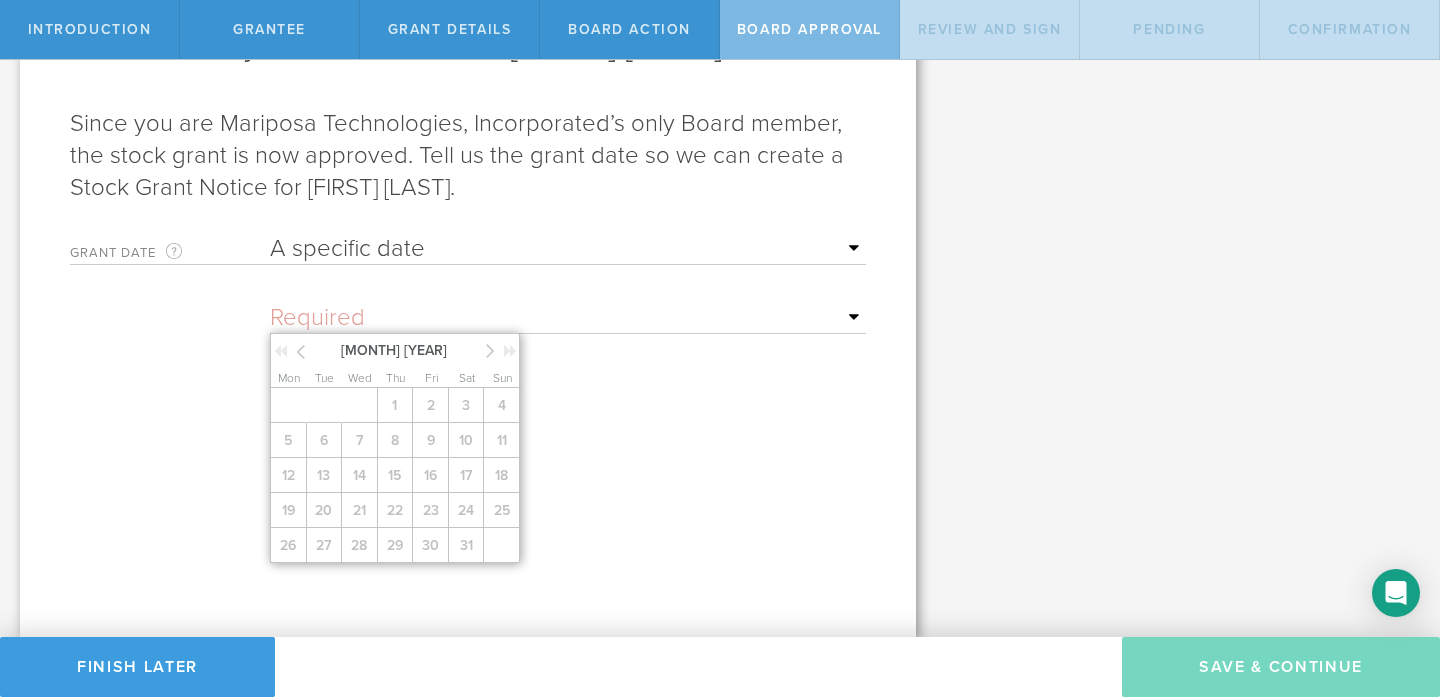 click at bounding box center [490, 350] 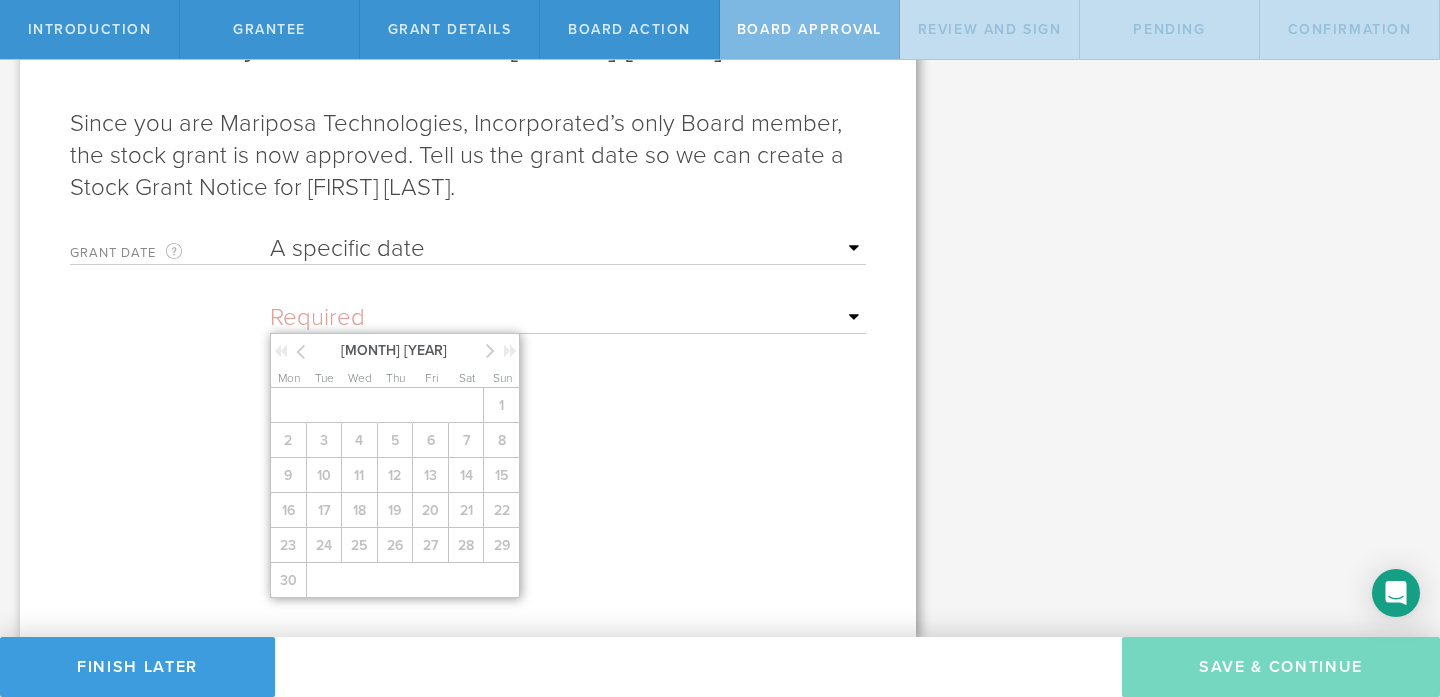 click at bounding box center (490, 350) 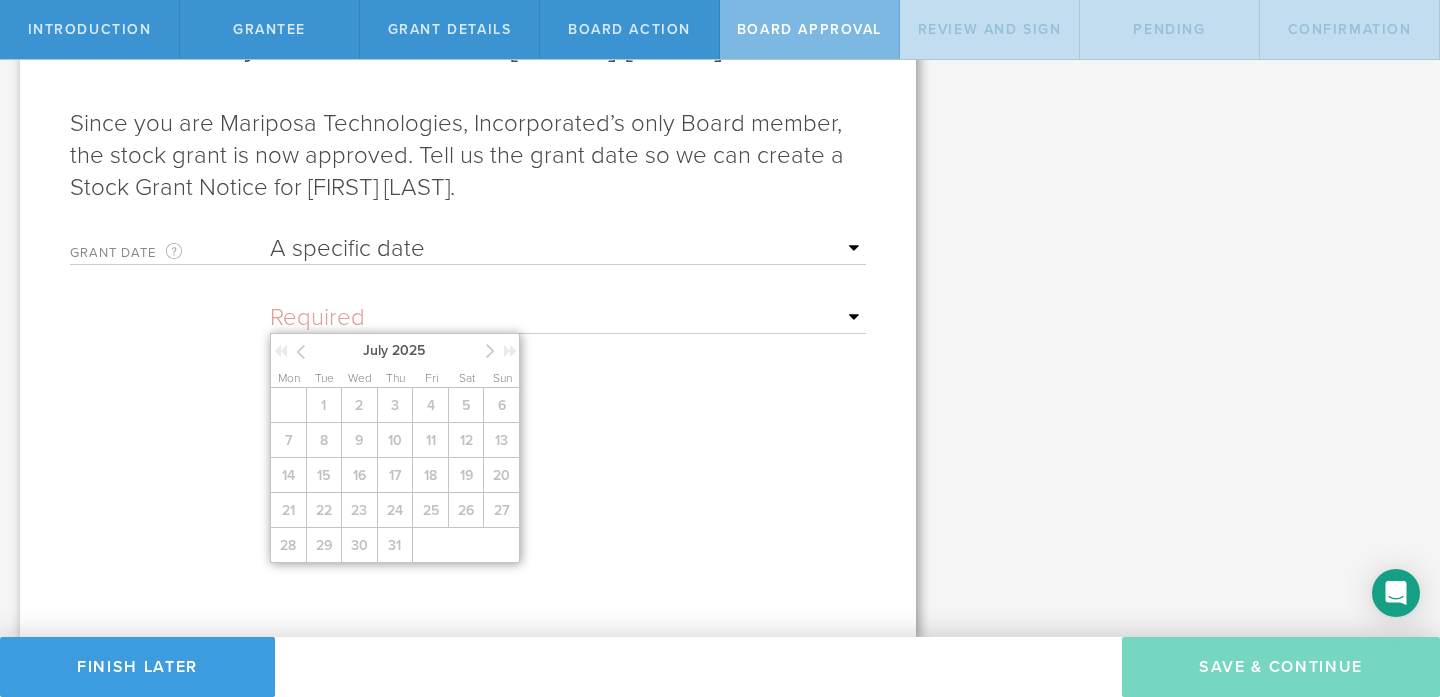 click at bounding box center (490, 350) 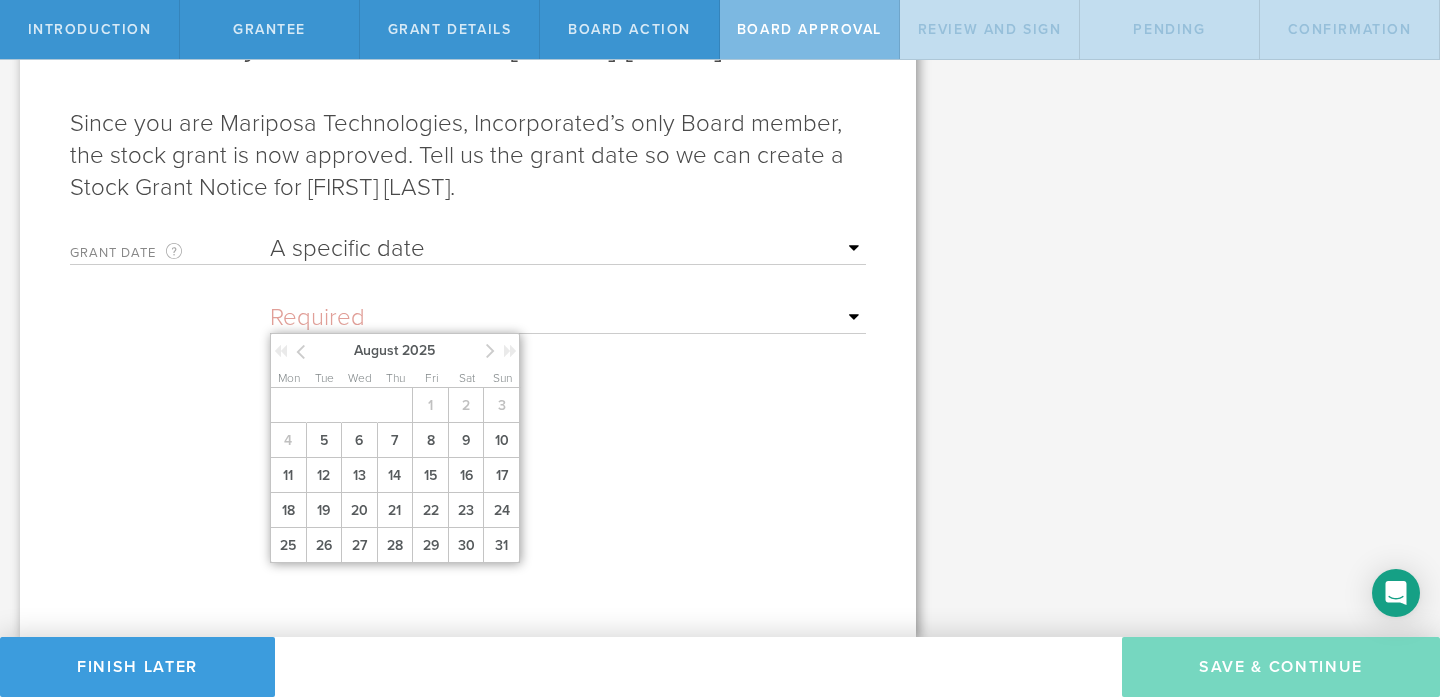 click at bounding box center [490, 350] 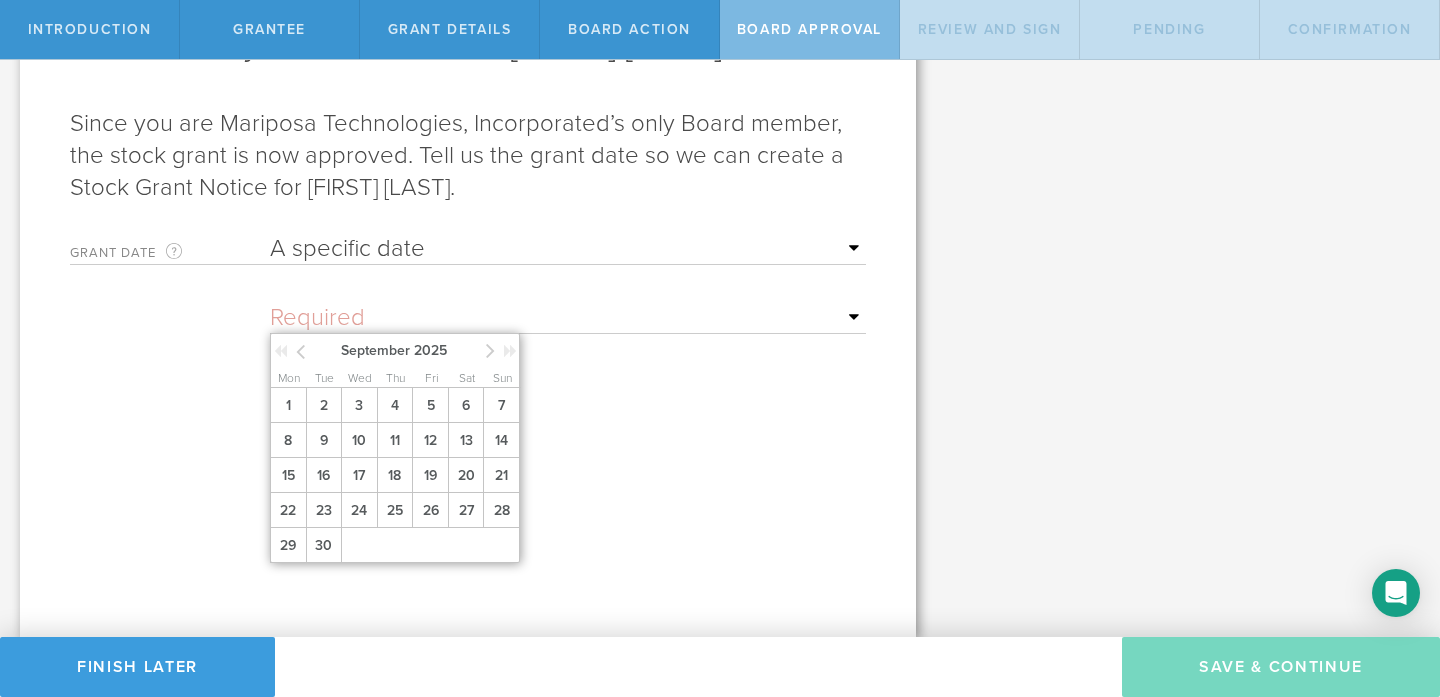 drag, startPoint x: 460, startPoint y: 276, endPoint x: 688, endPoint y: 256, distance: 228.87552 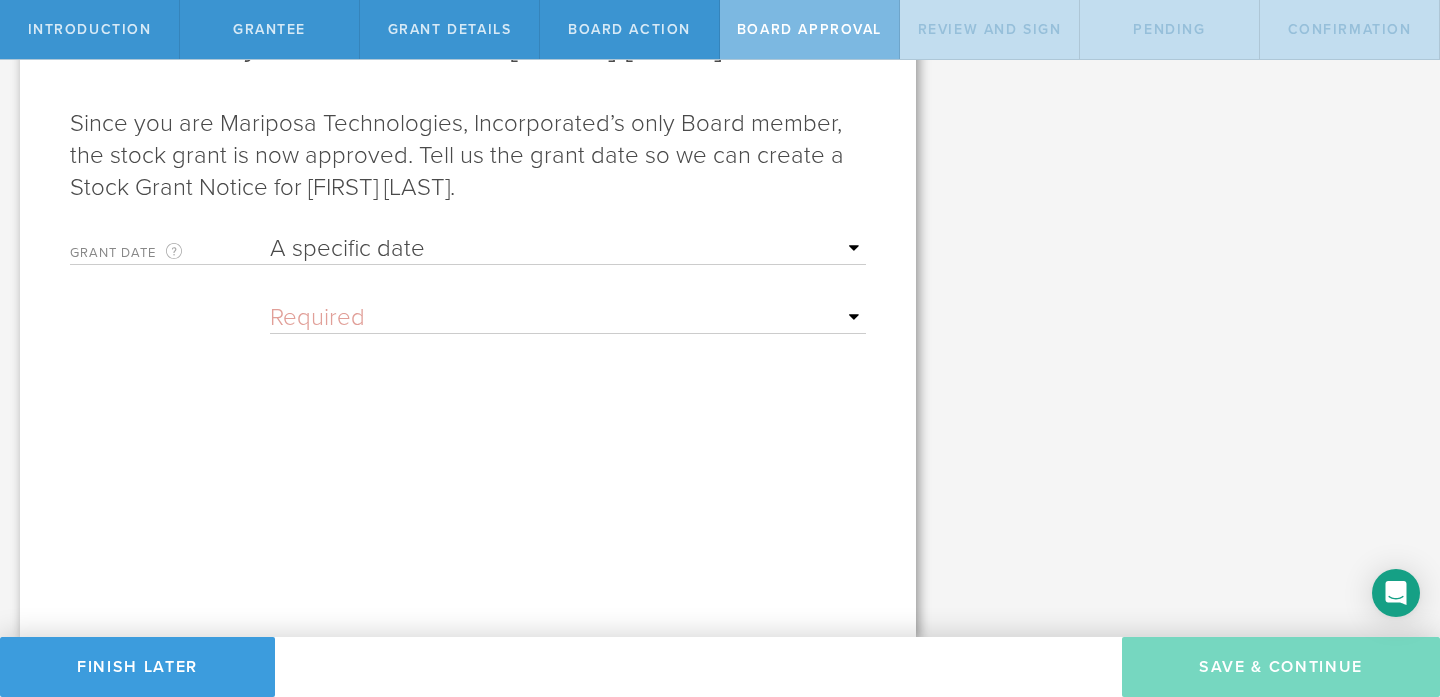 click on "Required Upon grantee's signature A specific date" at bounding box center [568, 249] 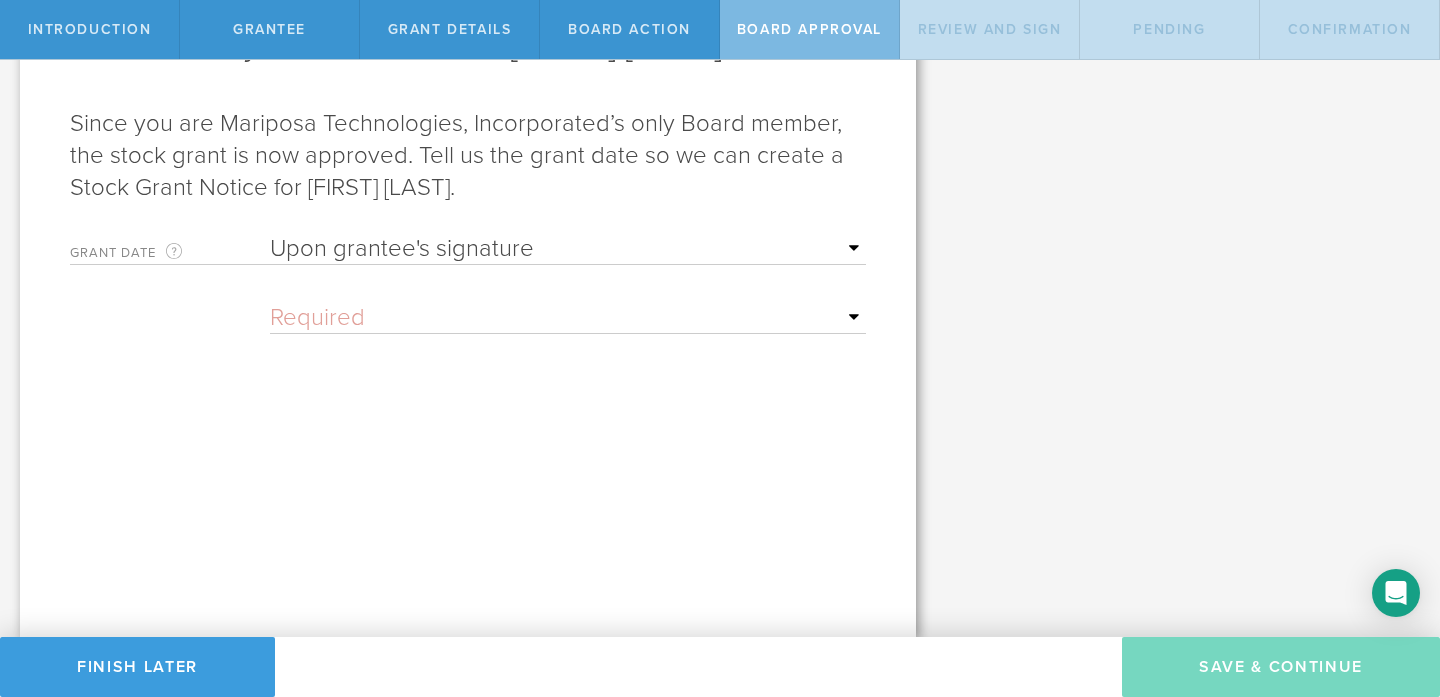 scroll, scrollTop: 138, scrollLeft: 0, axis: vertical 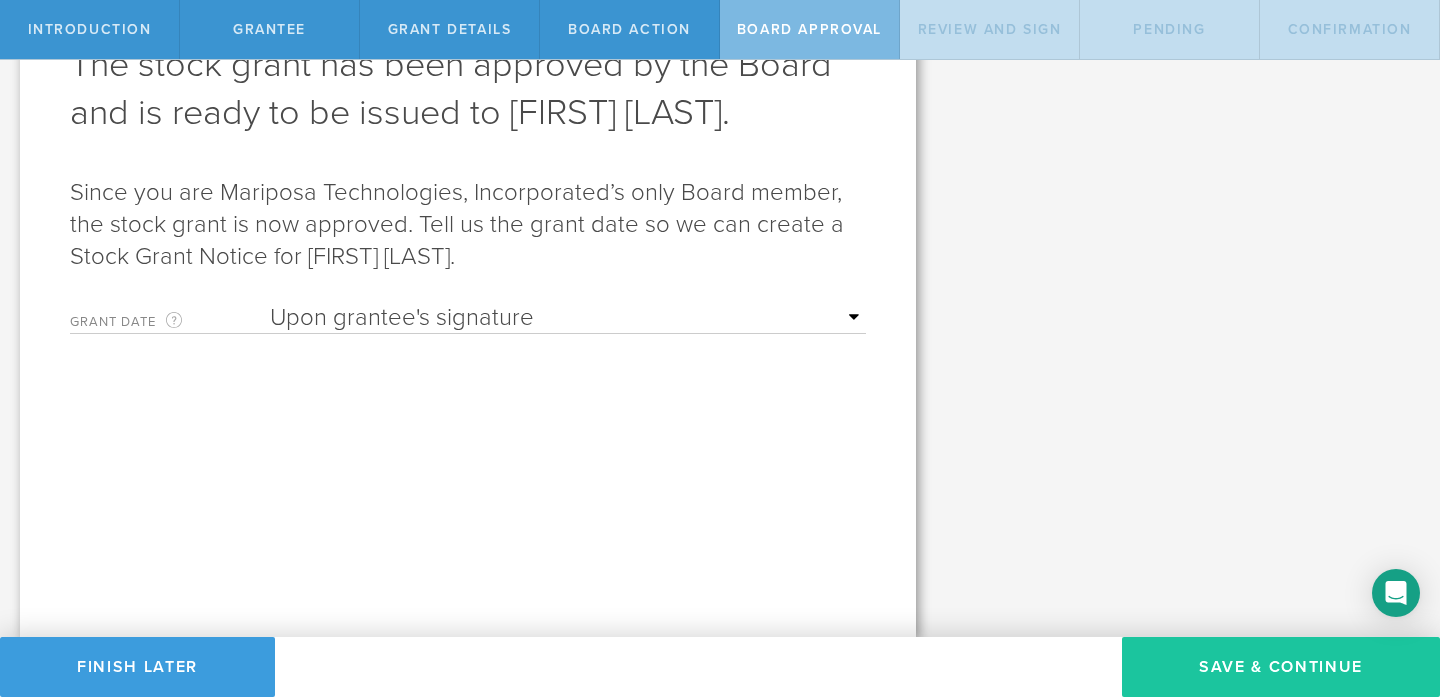 click on "Save & Continue" at bounding box center (1281, 667) 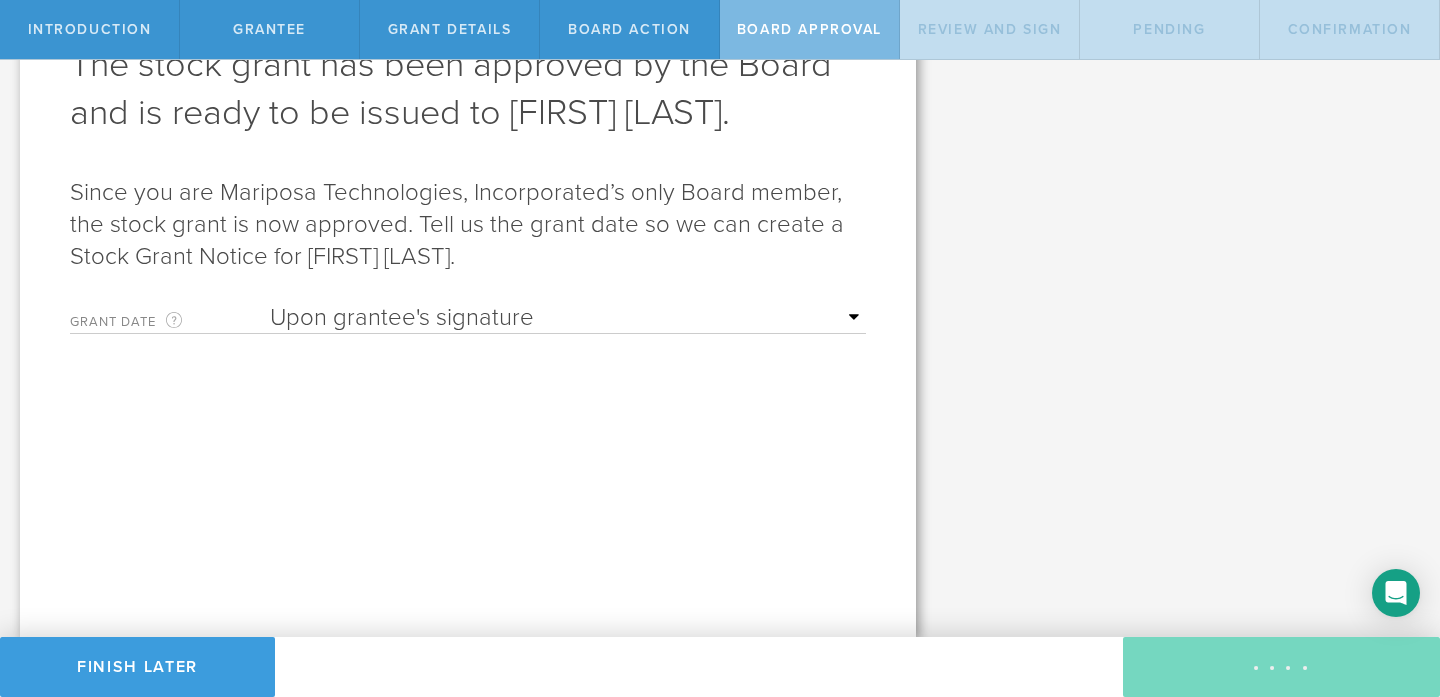 scroll, scrollTop: 0, scrollLeft: 0, axis: both 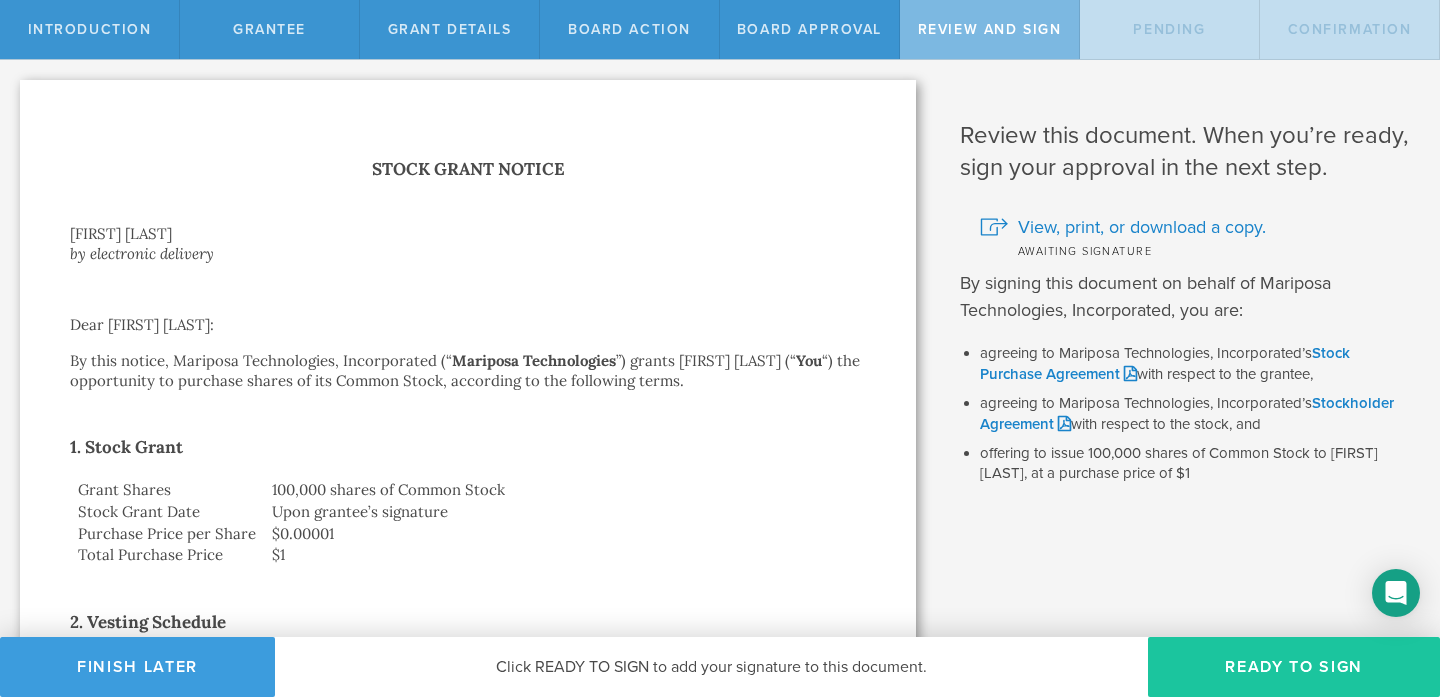 click on "Ready to Sign" at bounding box center [1294, 667] 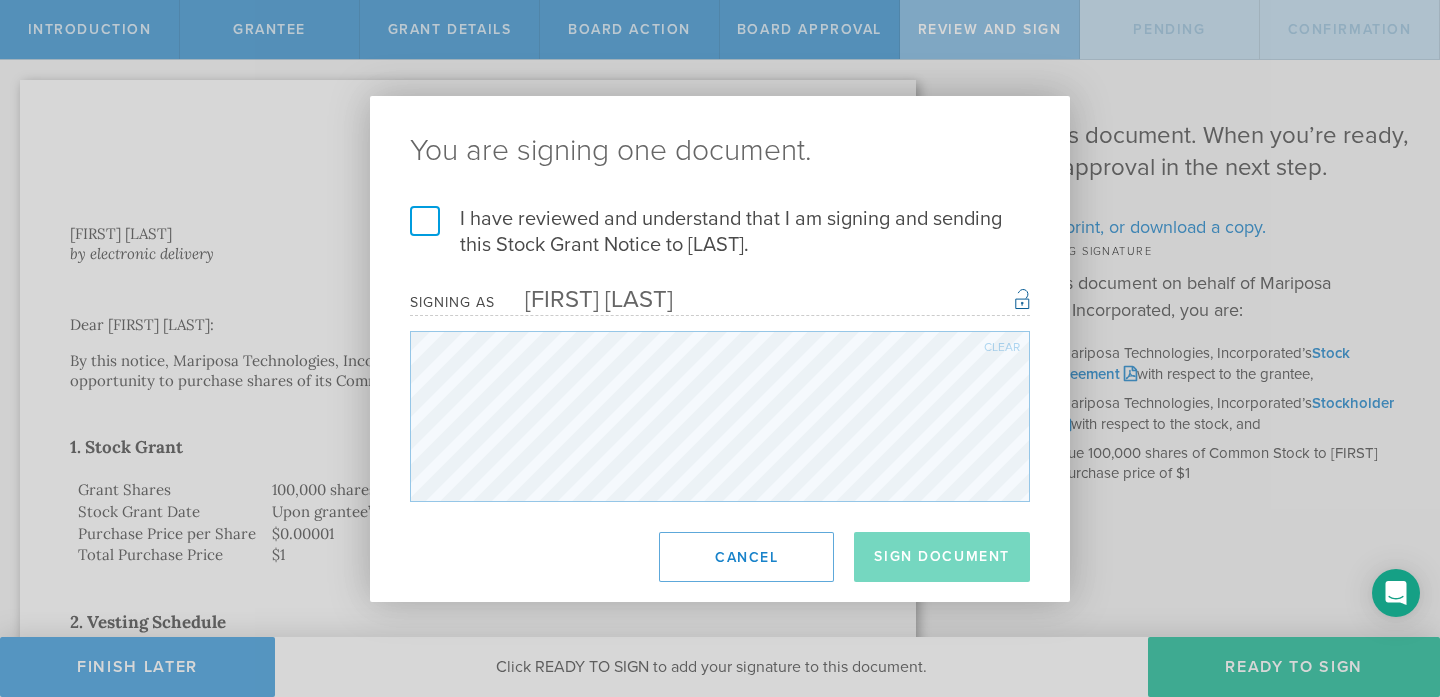 drag, startPoint x: 429, startPoint y: 218, endPoint x: 503, endPoint y: 286, distance: 100.49876 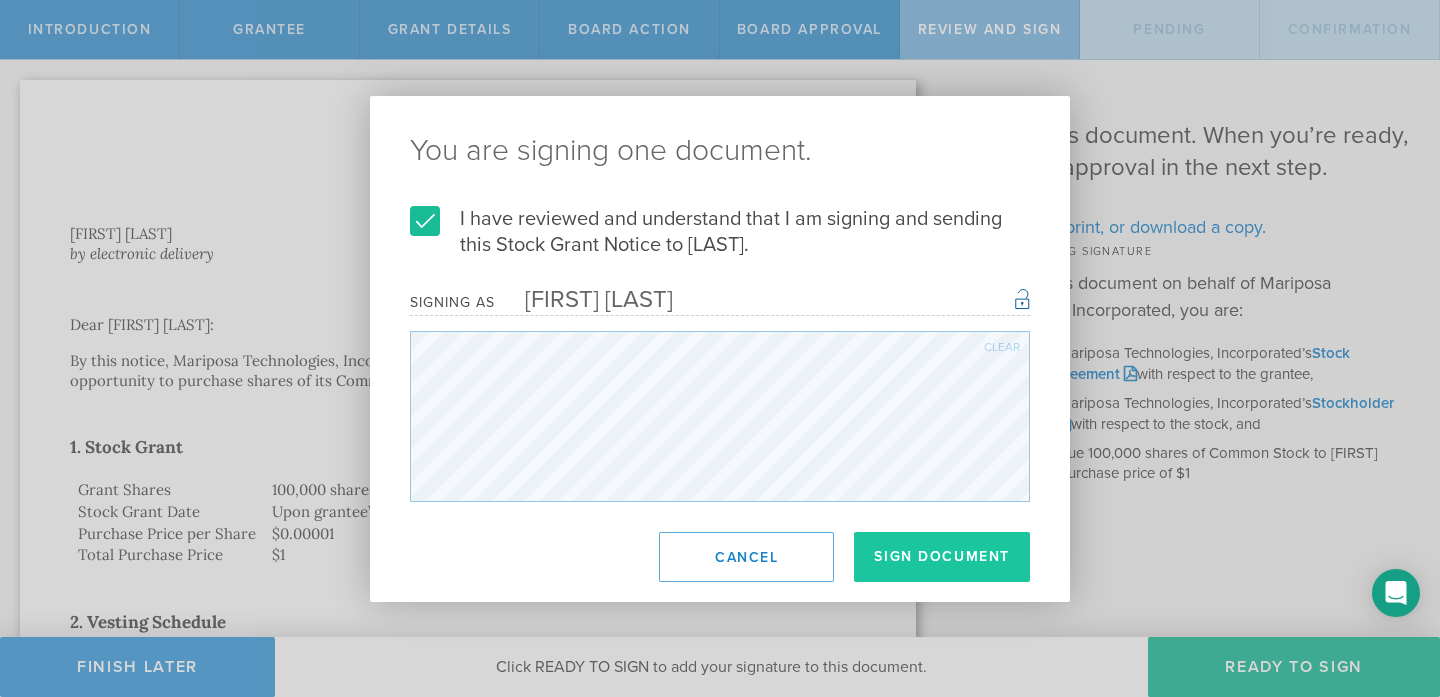 click on "Sign Document" at bounding box center (942, 557) 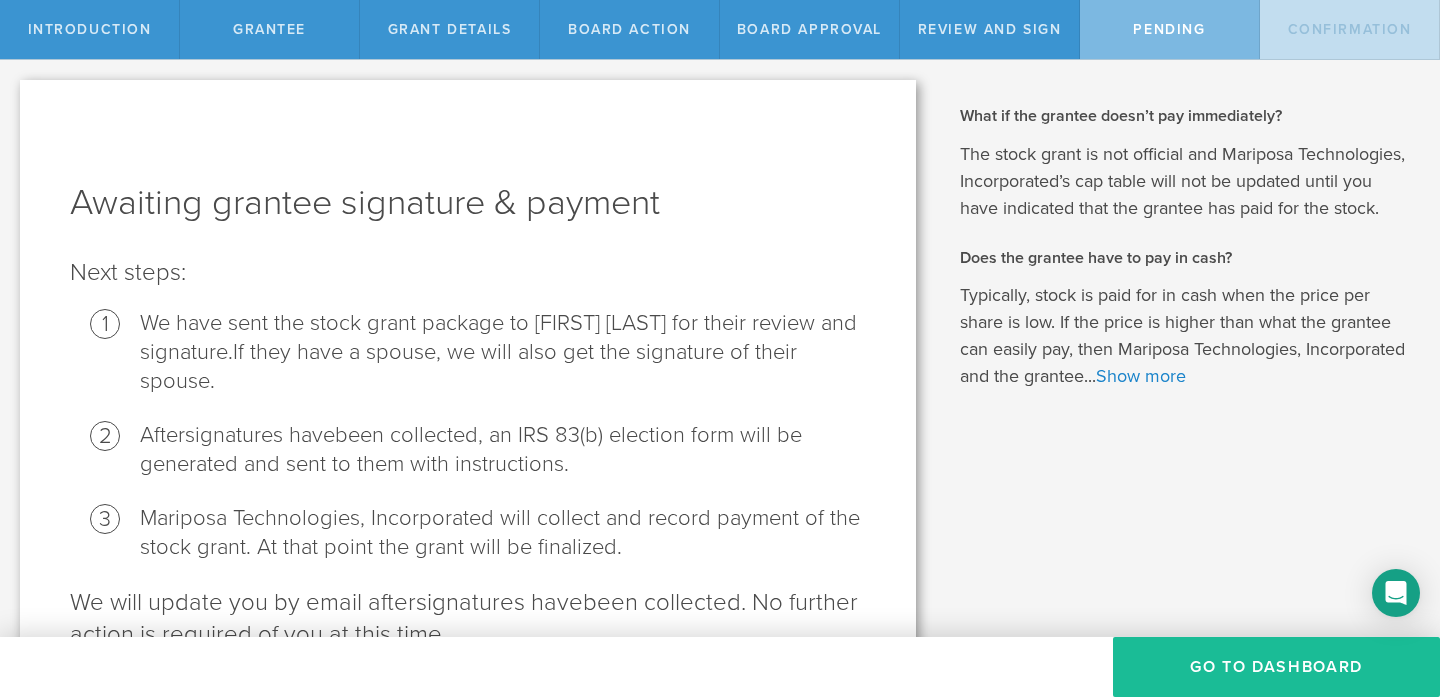 drag, startPoint x: 1216, startPoint y: 658, endPoint x: 1186, endPoint y: 474, distance: 186.42961 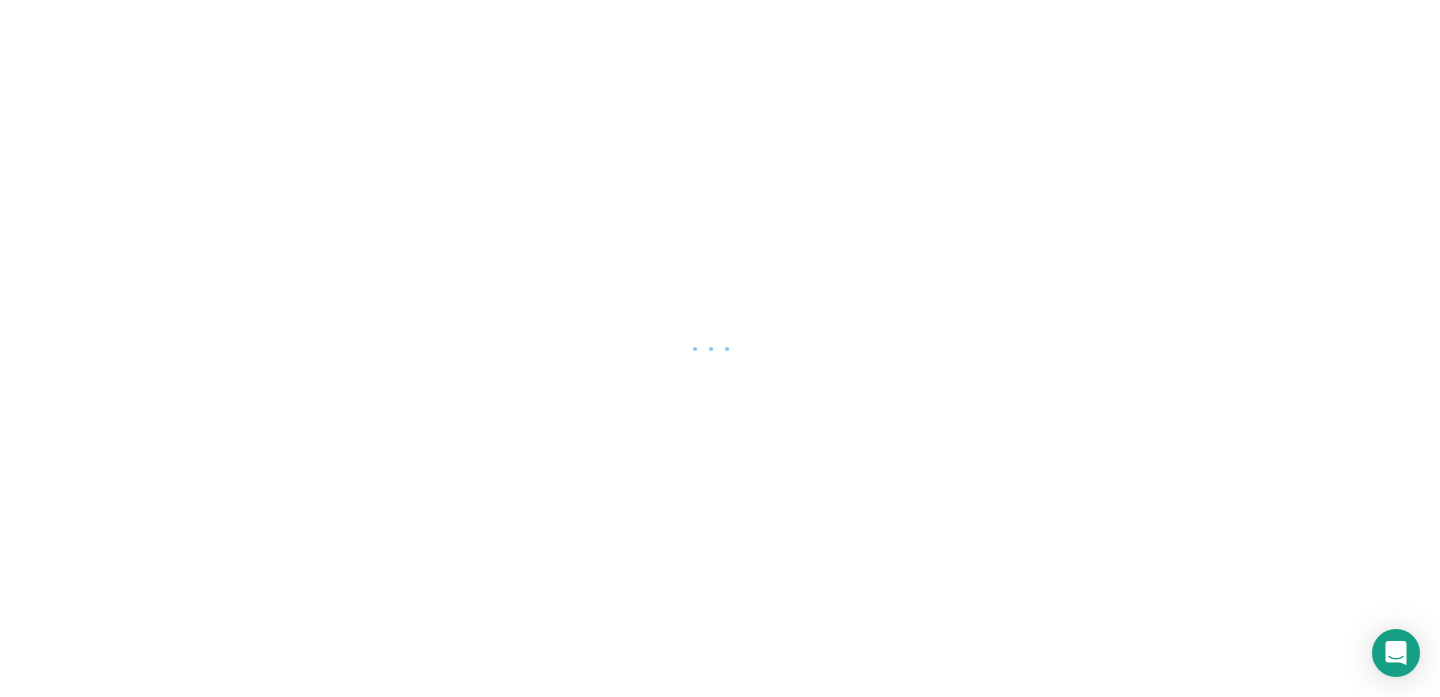 scroll, scrollTop: 0, scrollLeft: 0, axis: both 